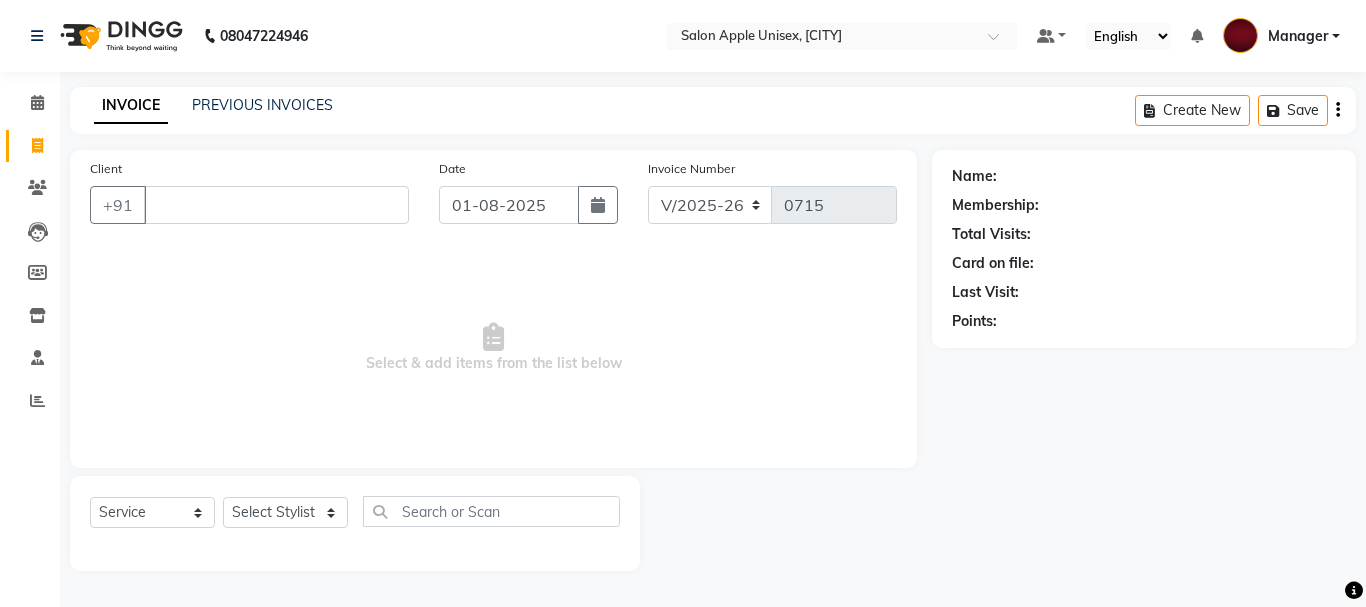 select on "112" 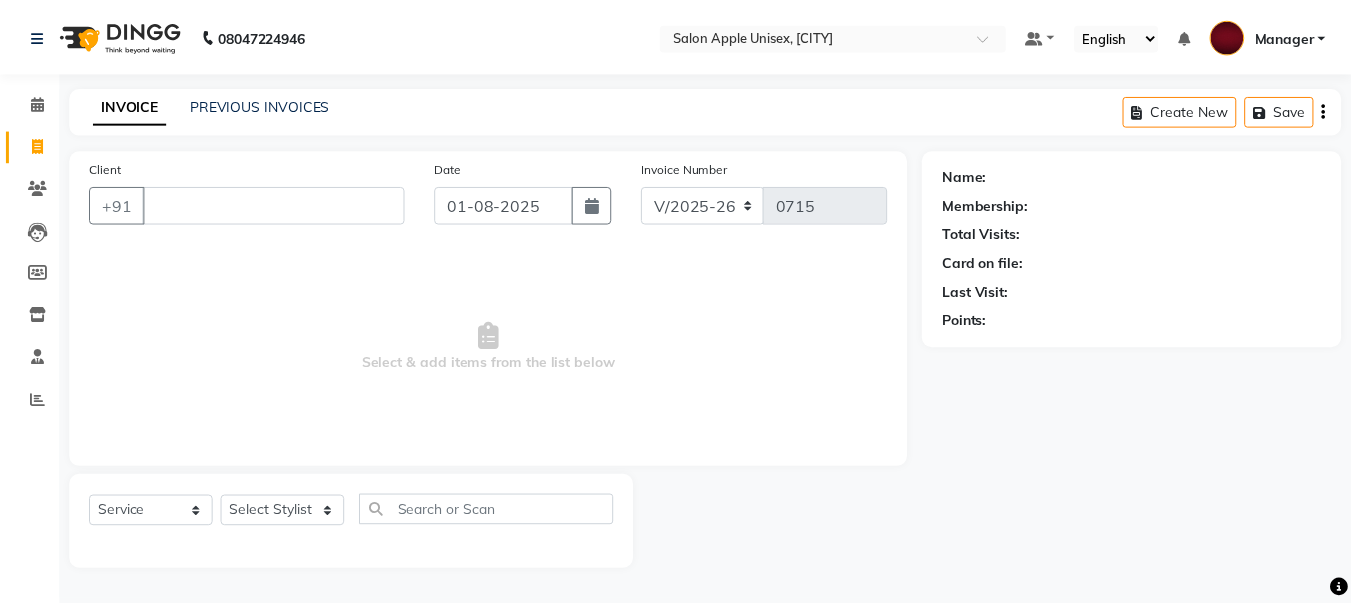scroll, scrollTop: 0, scrollLeft: 0, axis: both 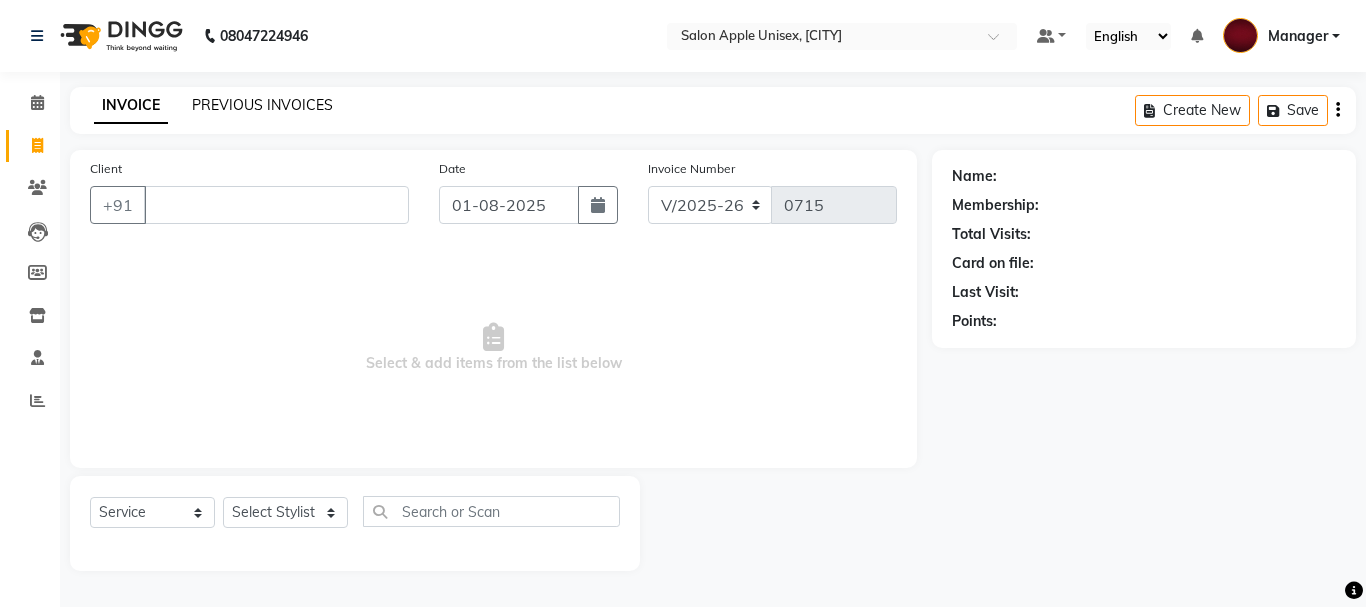 drag, startPoint x: 249, startPoint y: 88, endPoint x: 247, endPoint y: 106, distance: 18.110771 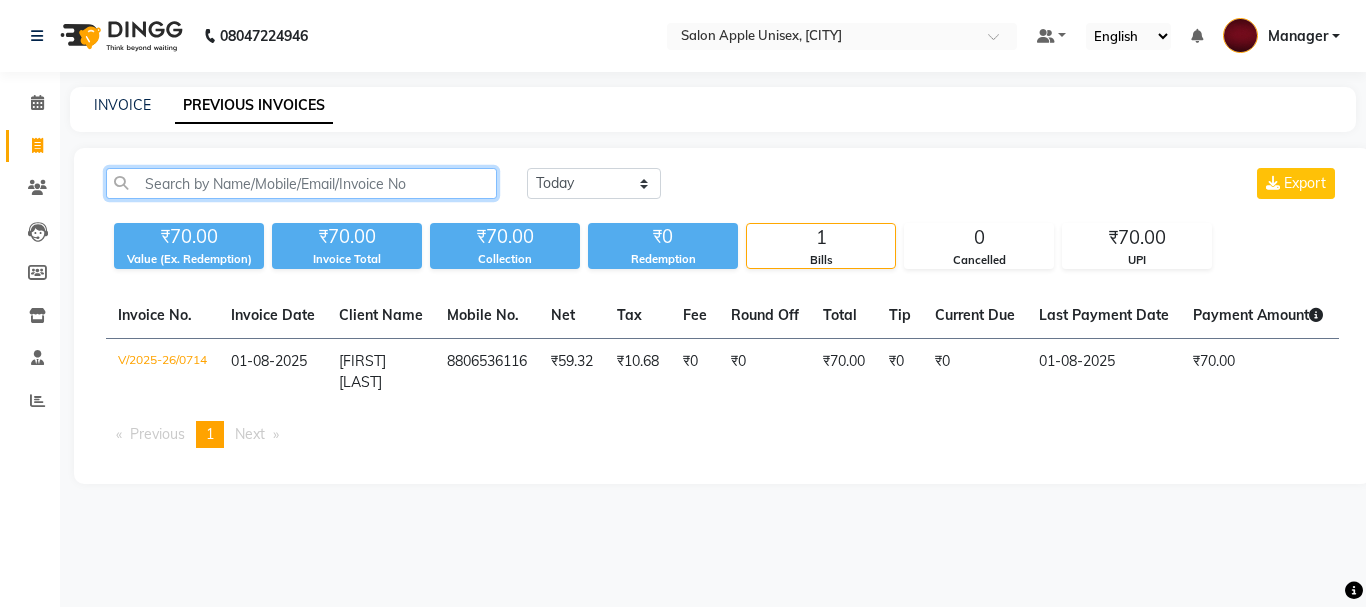 click 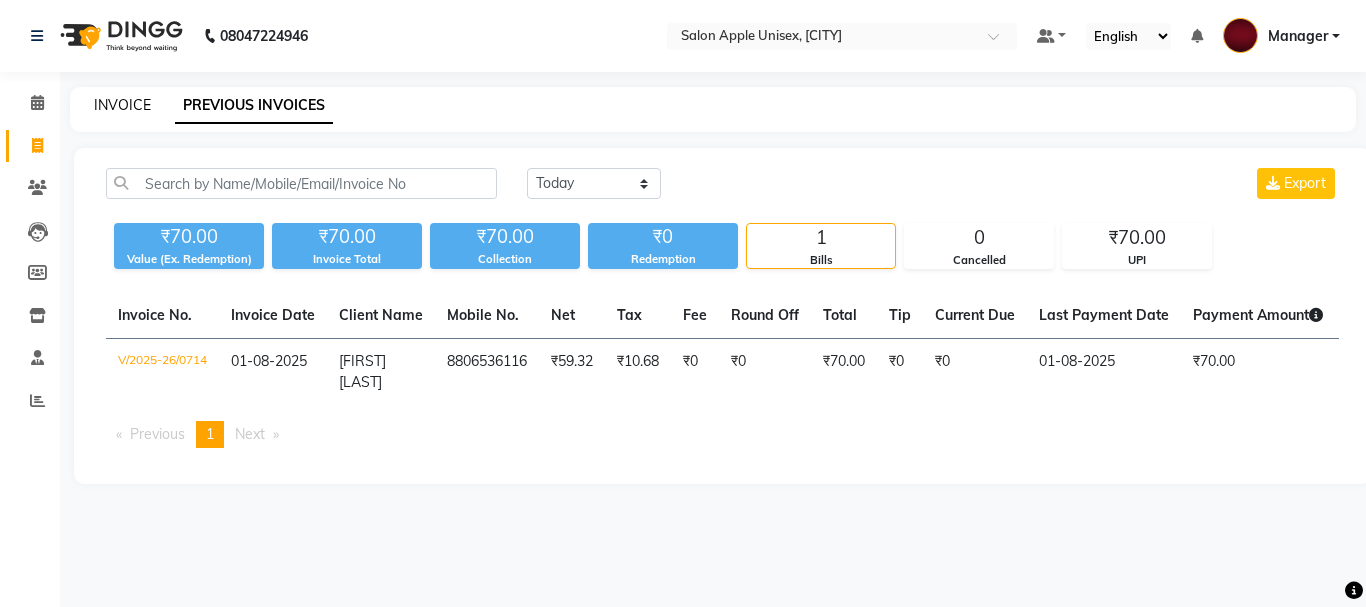 click on "INVOICE" 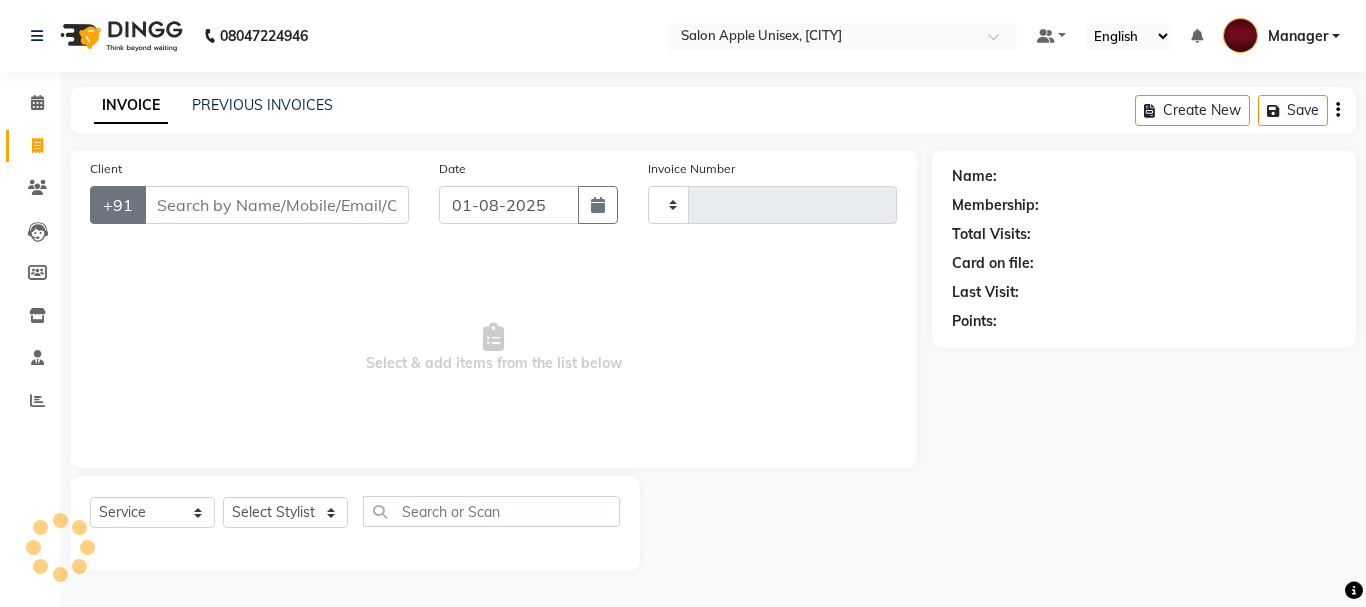 type on "0715" 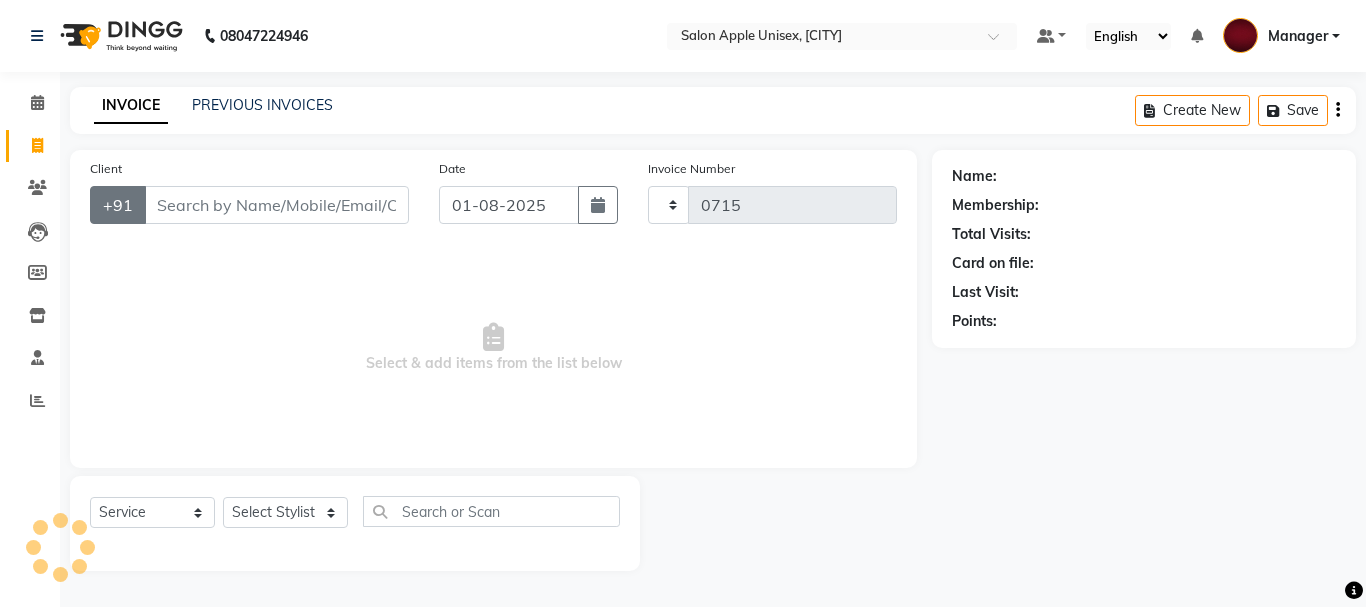 select on "112" 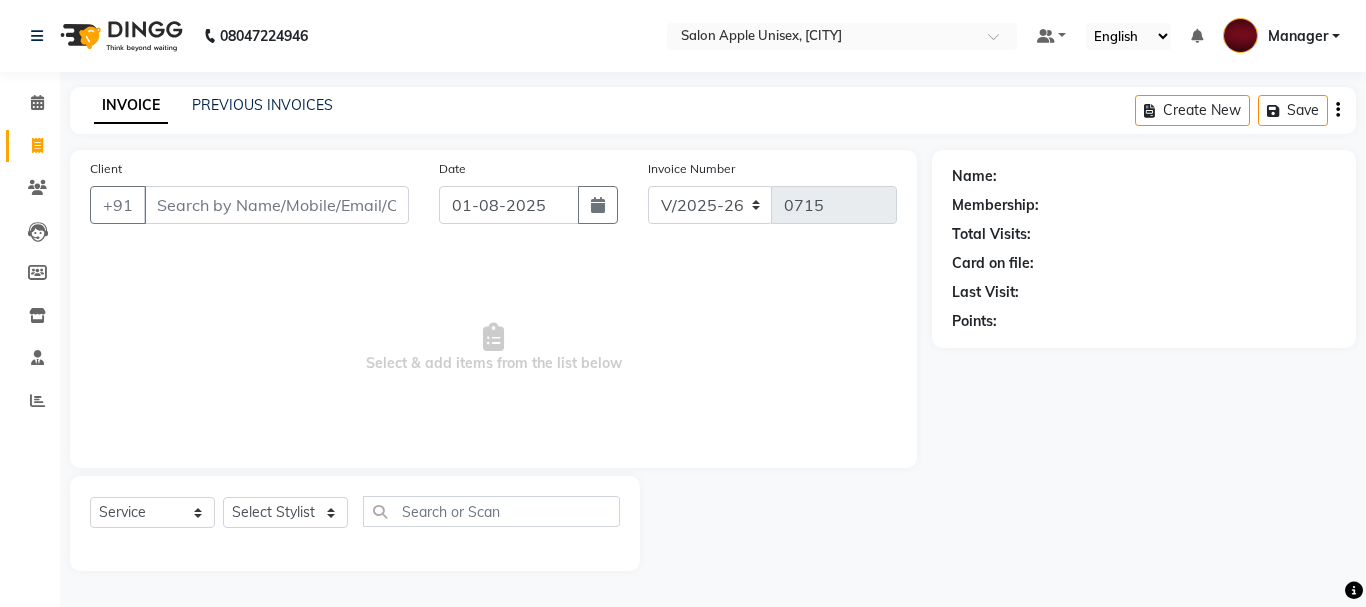 click on "Client" at bounding box center [276, 205] 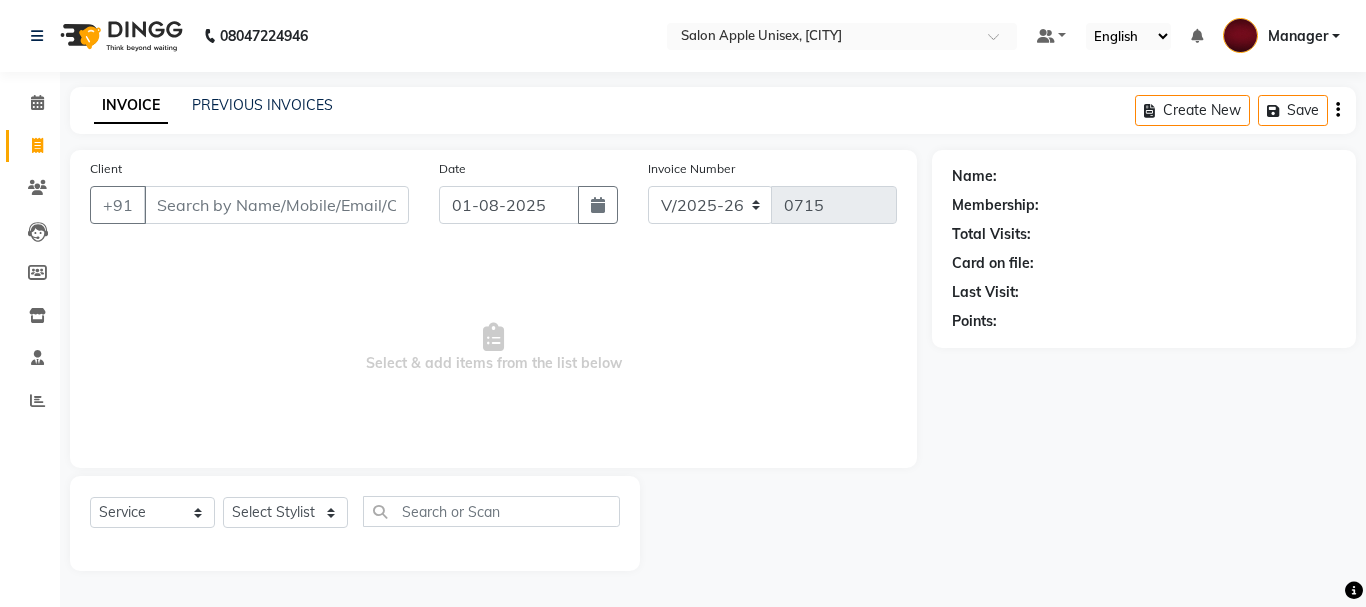 click on "Client" at bounding box center [276, 205] 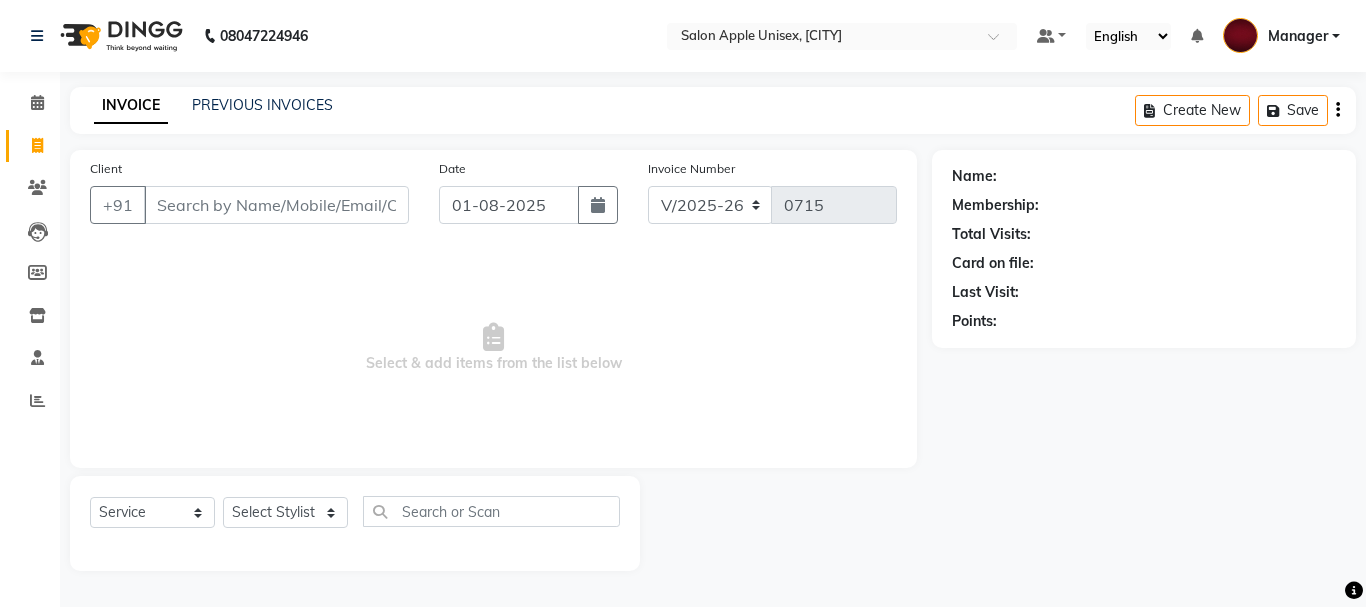 click on "Select & add items from the list below" at bounding box center [493, 348] 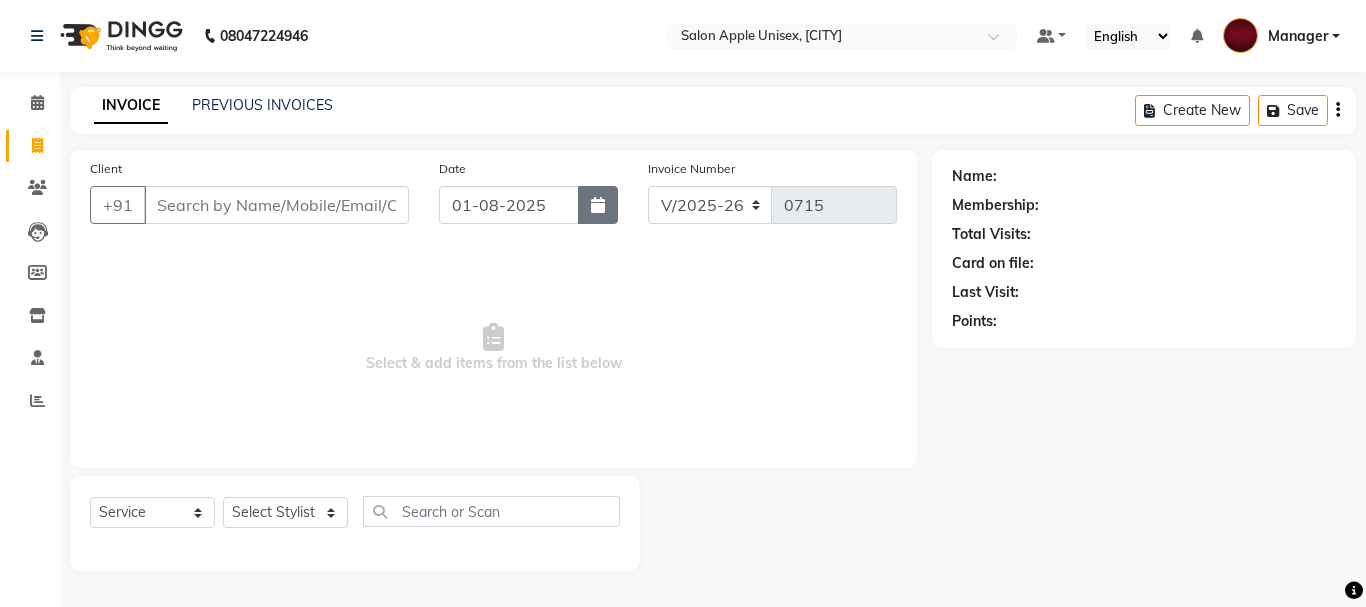click 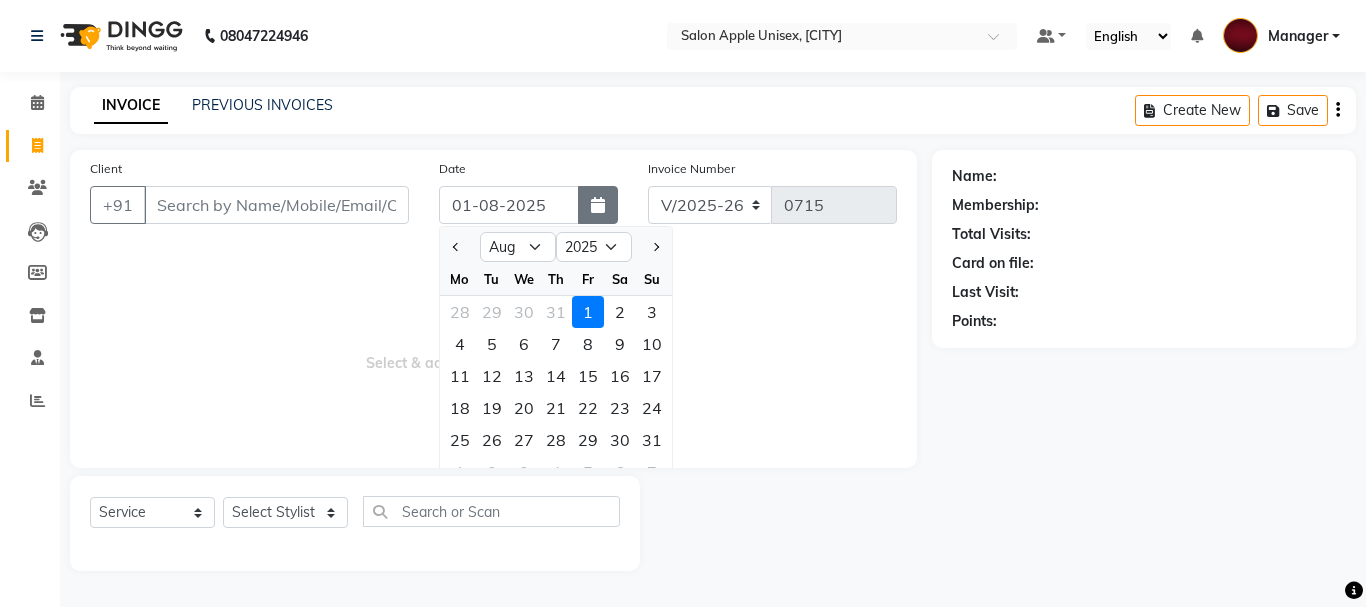 click 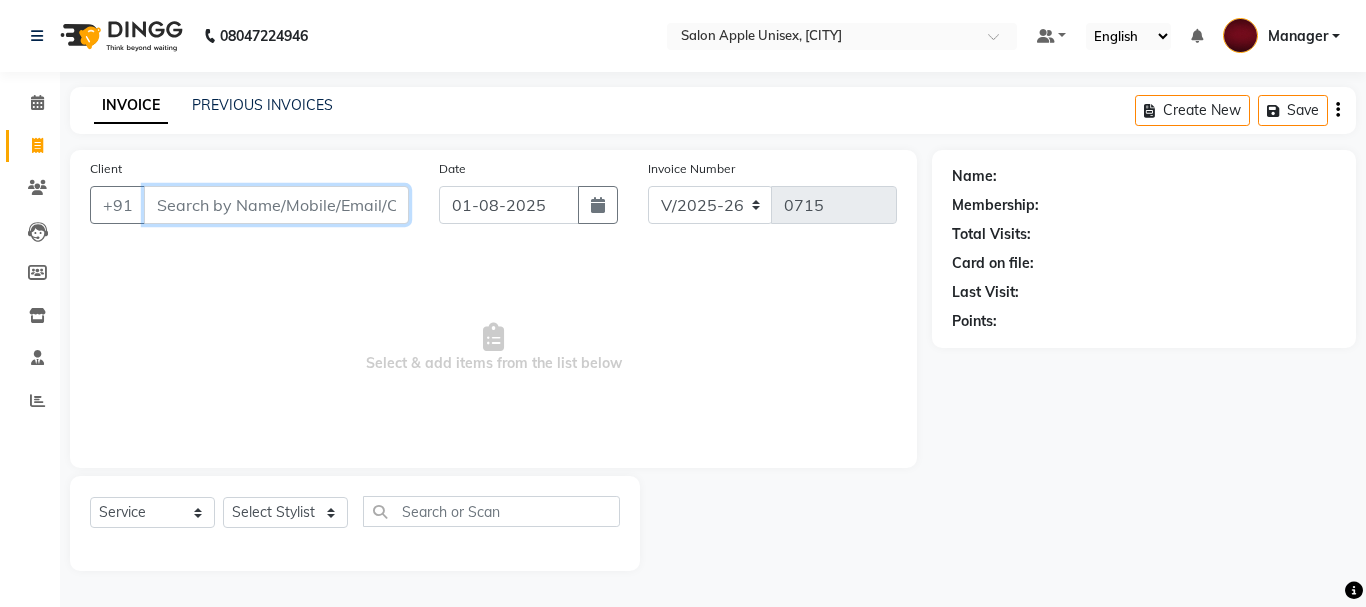 click on "Client" at bounding box center (276, 205) 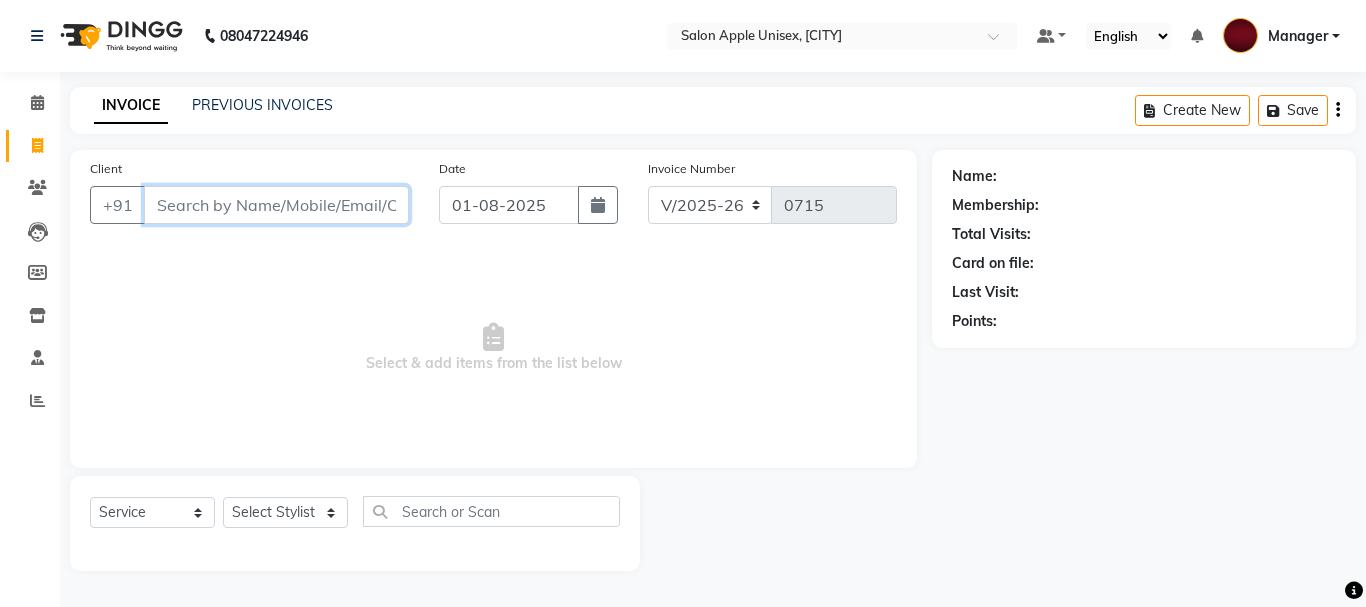 click on "Client" at bounding box center [276, 205] 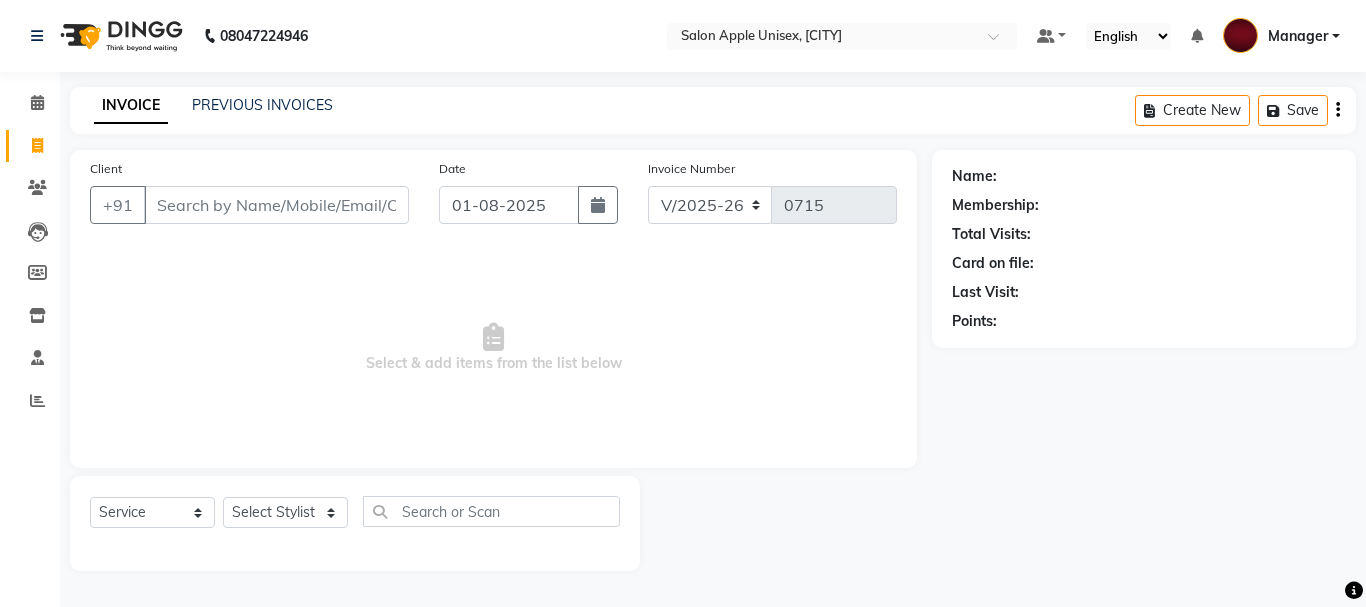 click on "Select & add items from the list below" at bounding box center [493, 348] 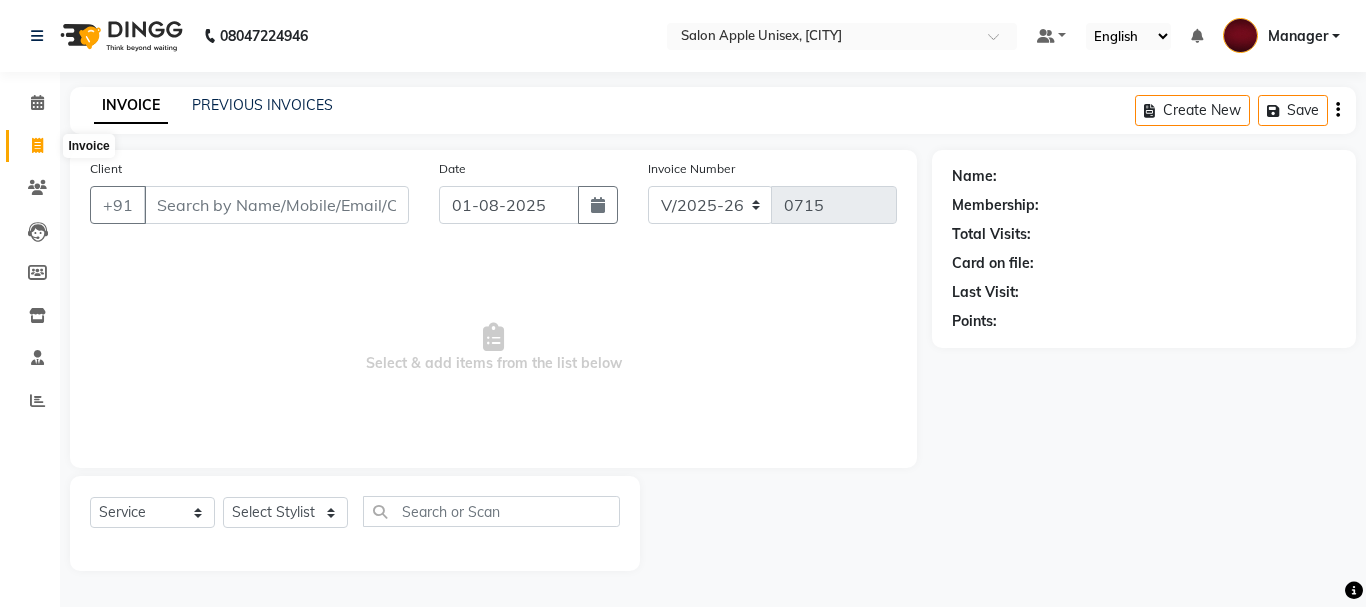 click 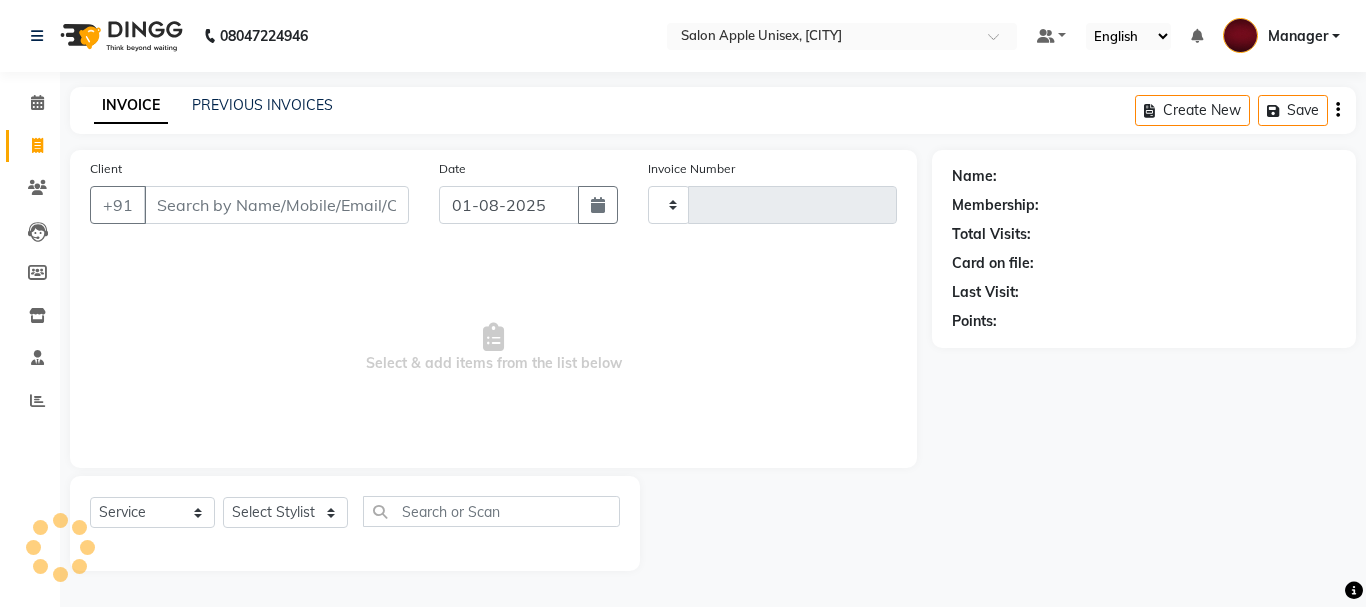 type on "0715" 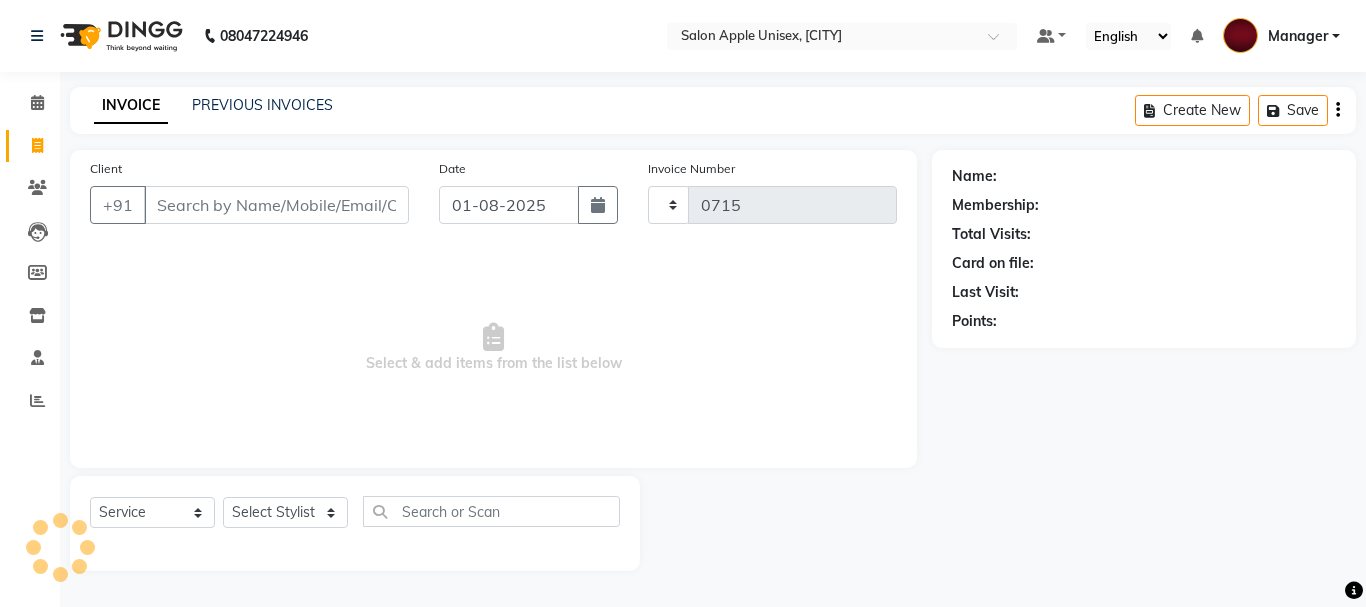 select on "112" 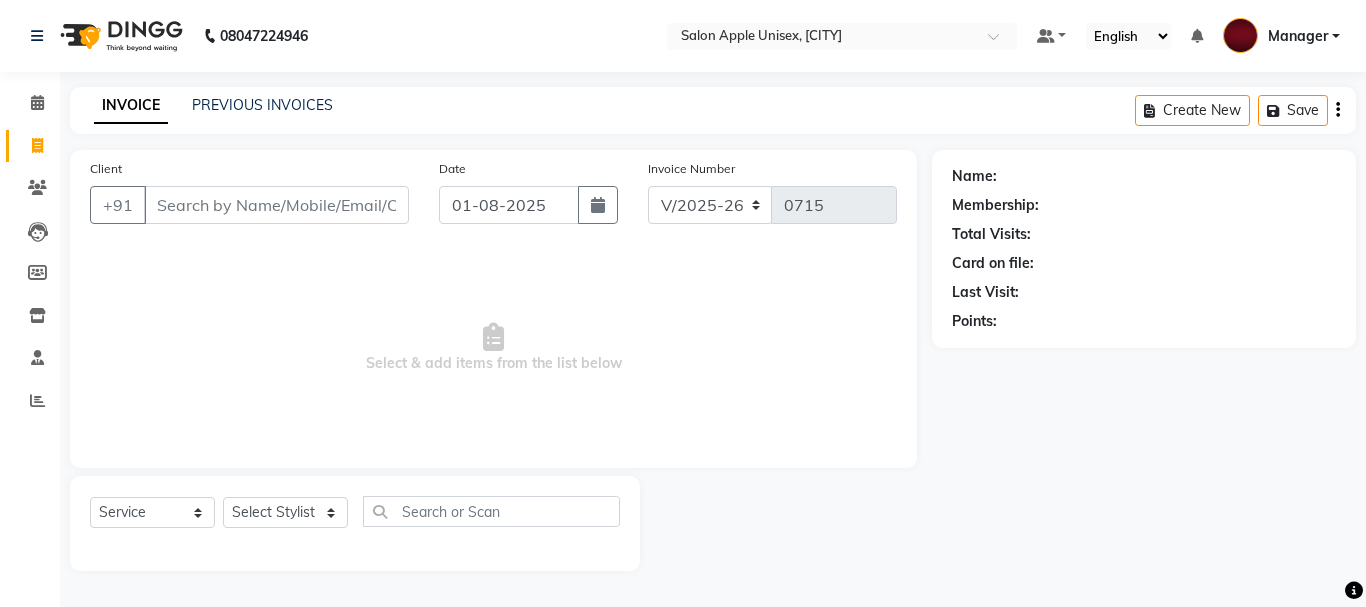 click on "Client" at bounding box center [276, 205] 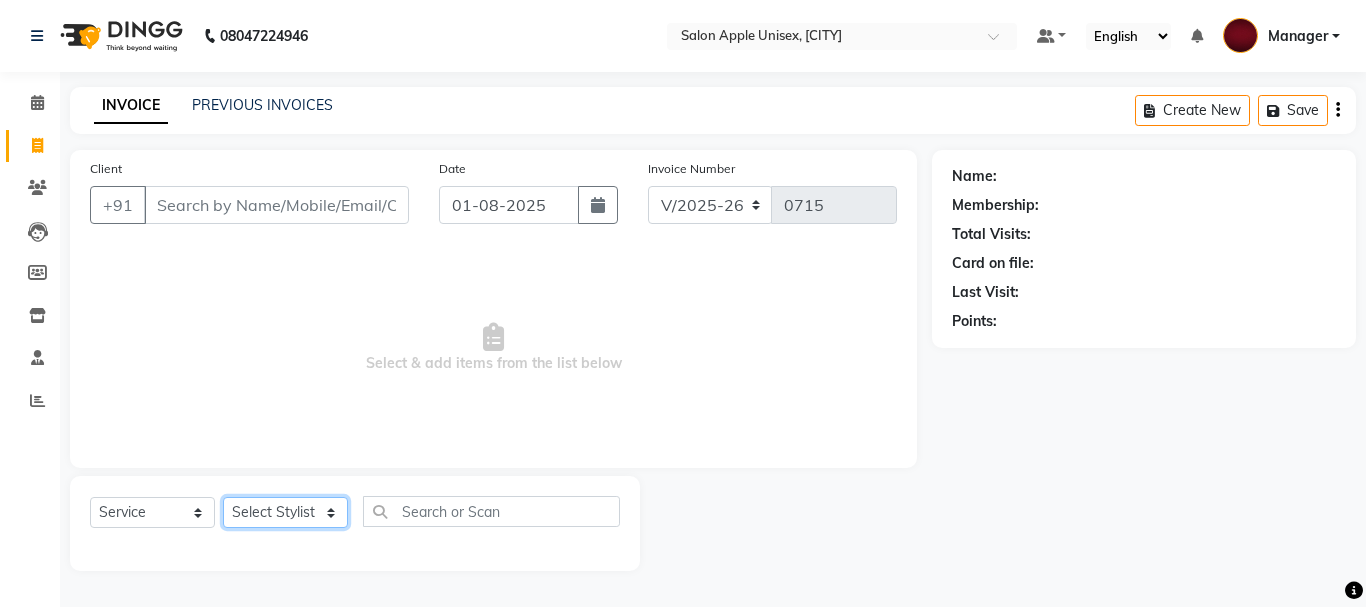 click on "Select Stylist [FIRST](Owner) Manager [FIRST] (Owner) [FIRST] [LAST]  [FIRST] [FIRST] [LAST]" 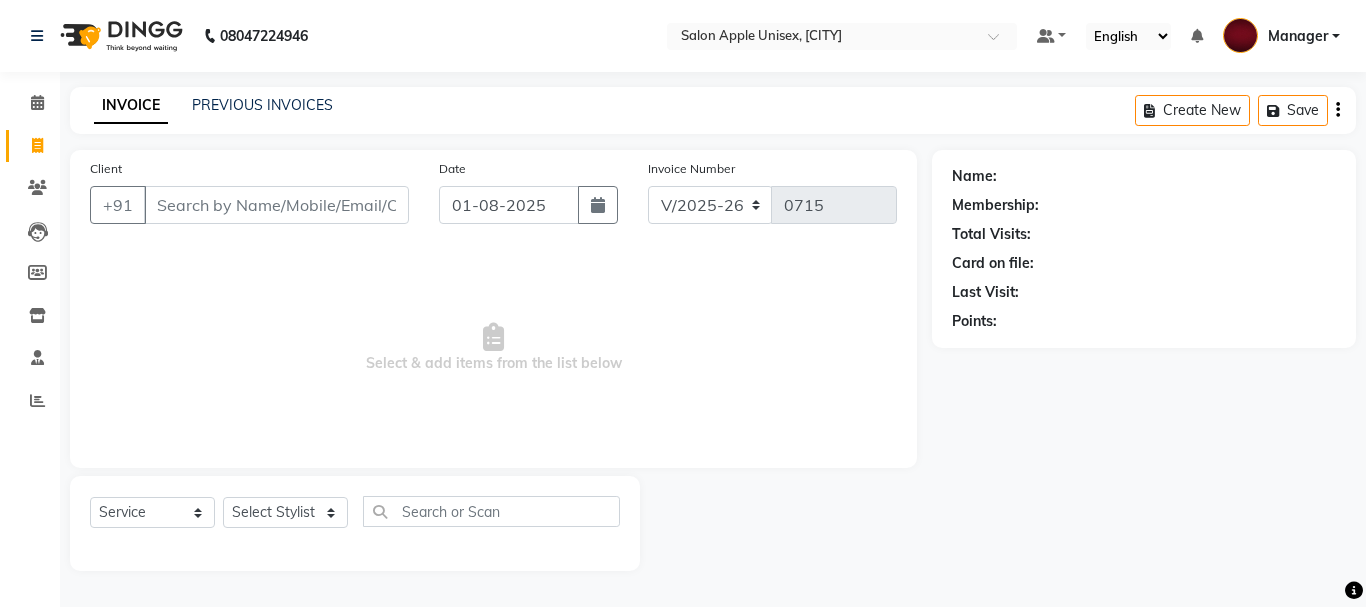 click on "Select & add items from the list below" at bounding box center (493, 348) 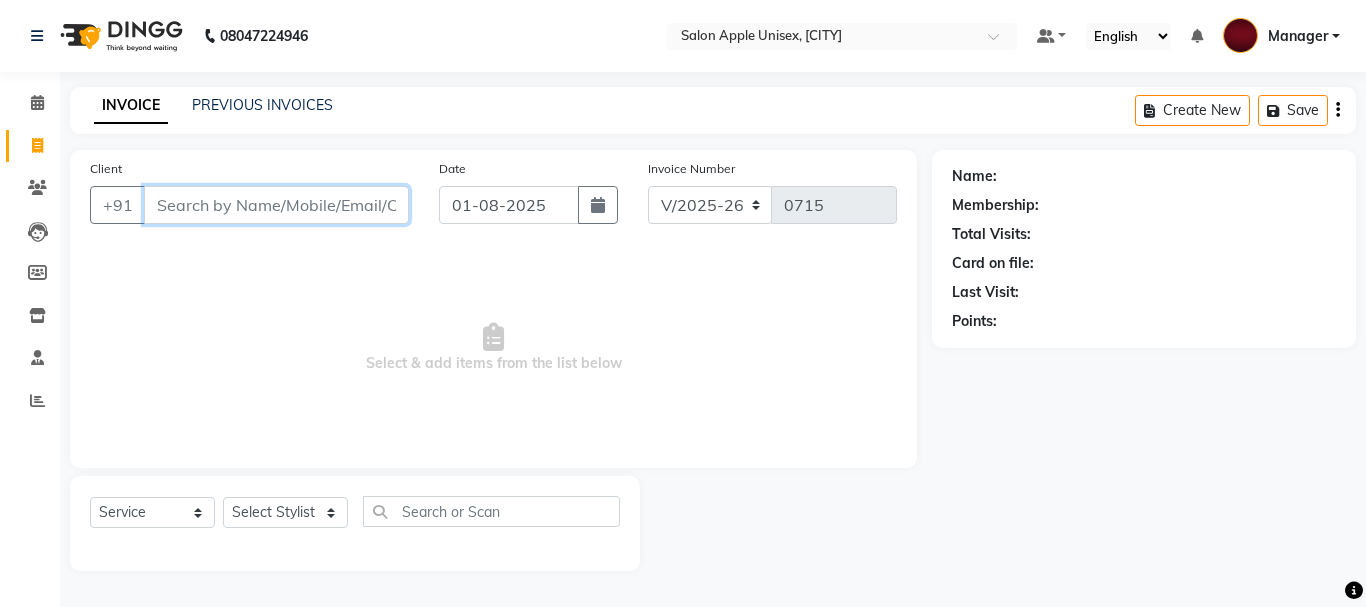 click on "Client" at bounding box center (276, 205) 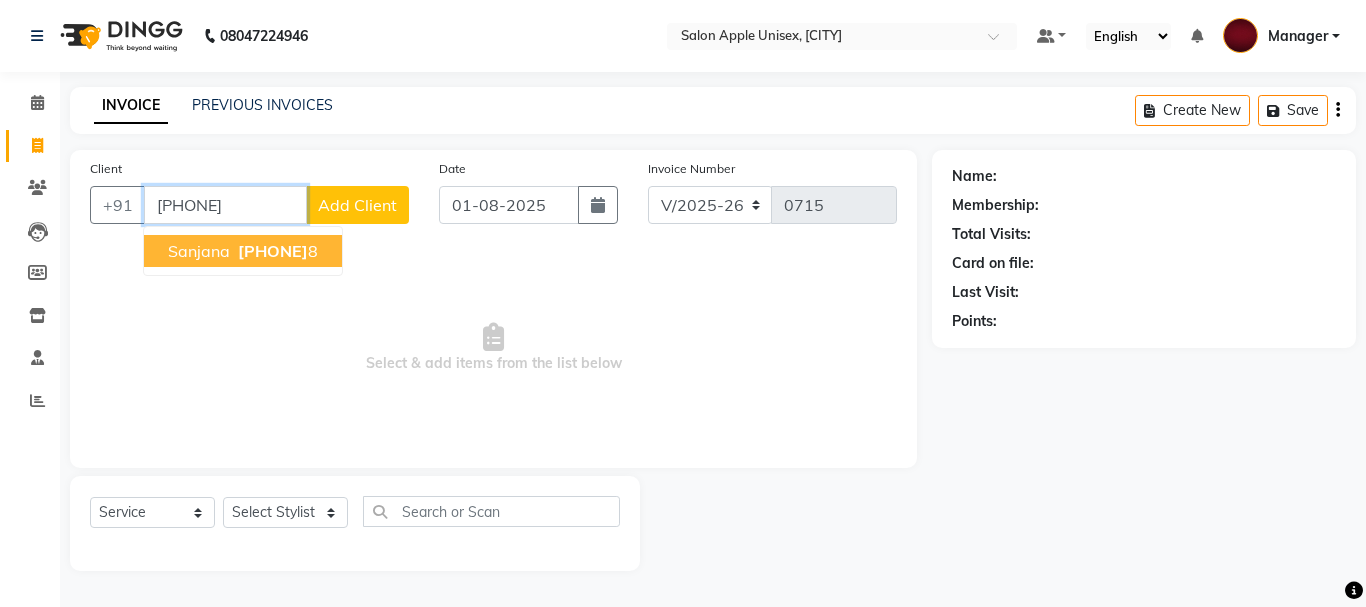 type on "[PHONE]" 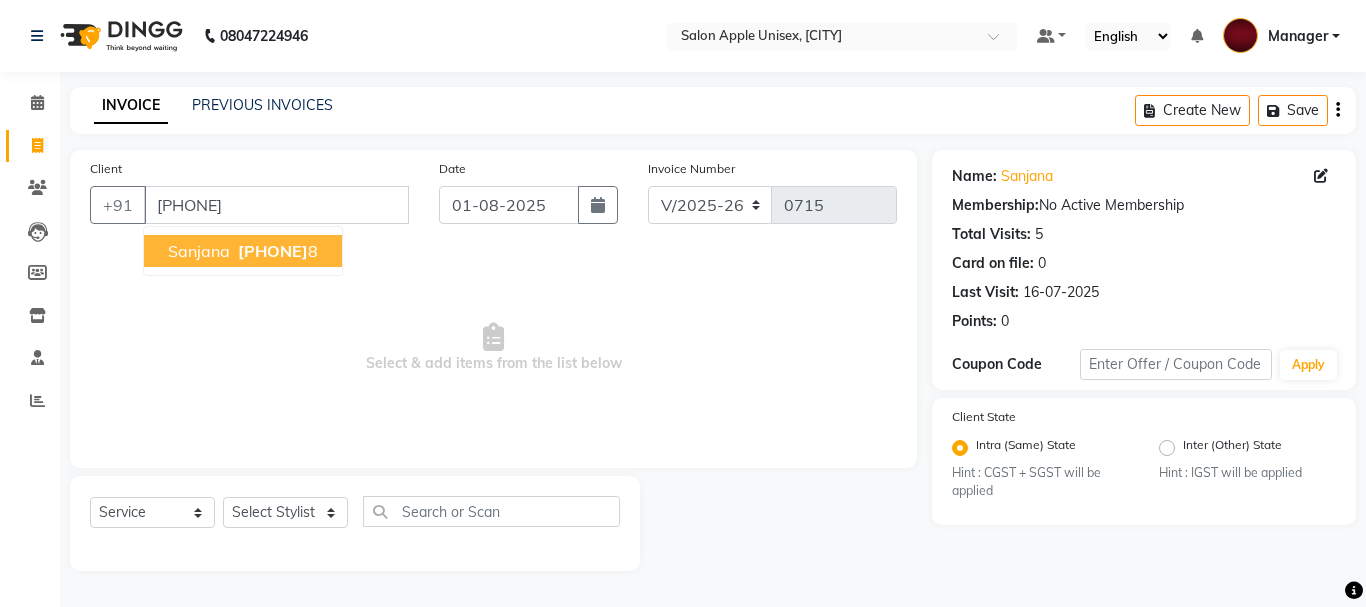 click on "[PHONE]" at bounding box center (273, 251) 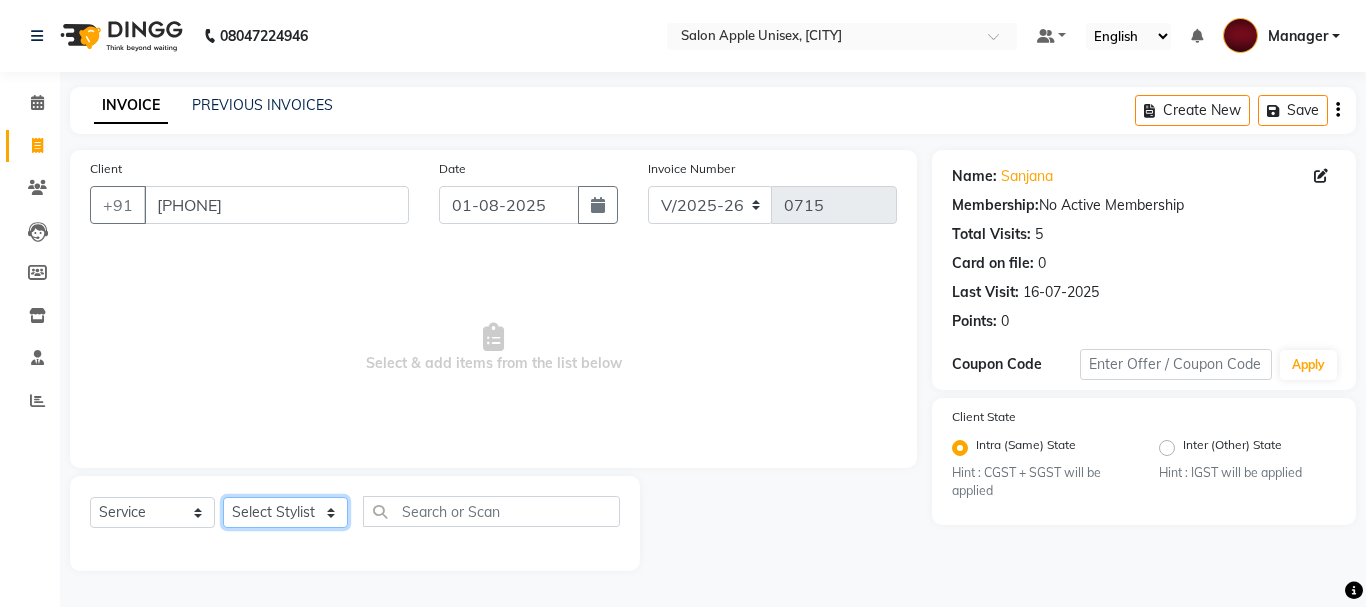 click on "Select Stylist [FIRST](Owner) Manager [FIRST] (Owner) [FIRST] [LAST]  [FIRST] [FIRST] [LAST]" 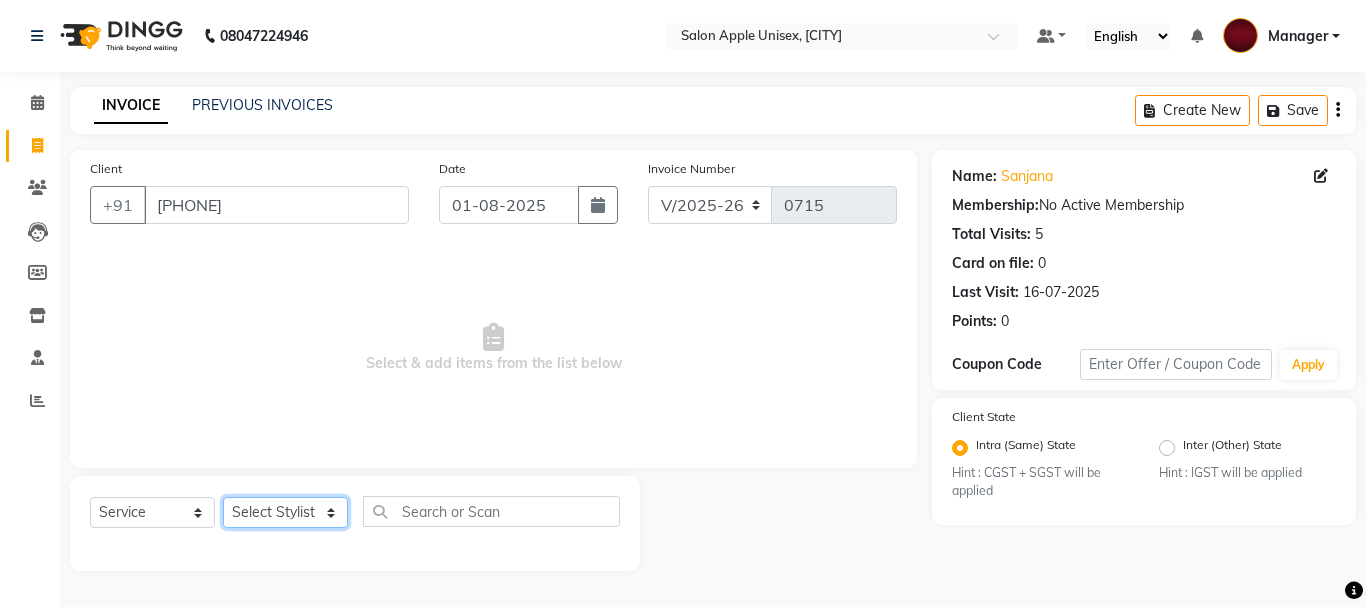 select on "84440" 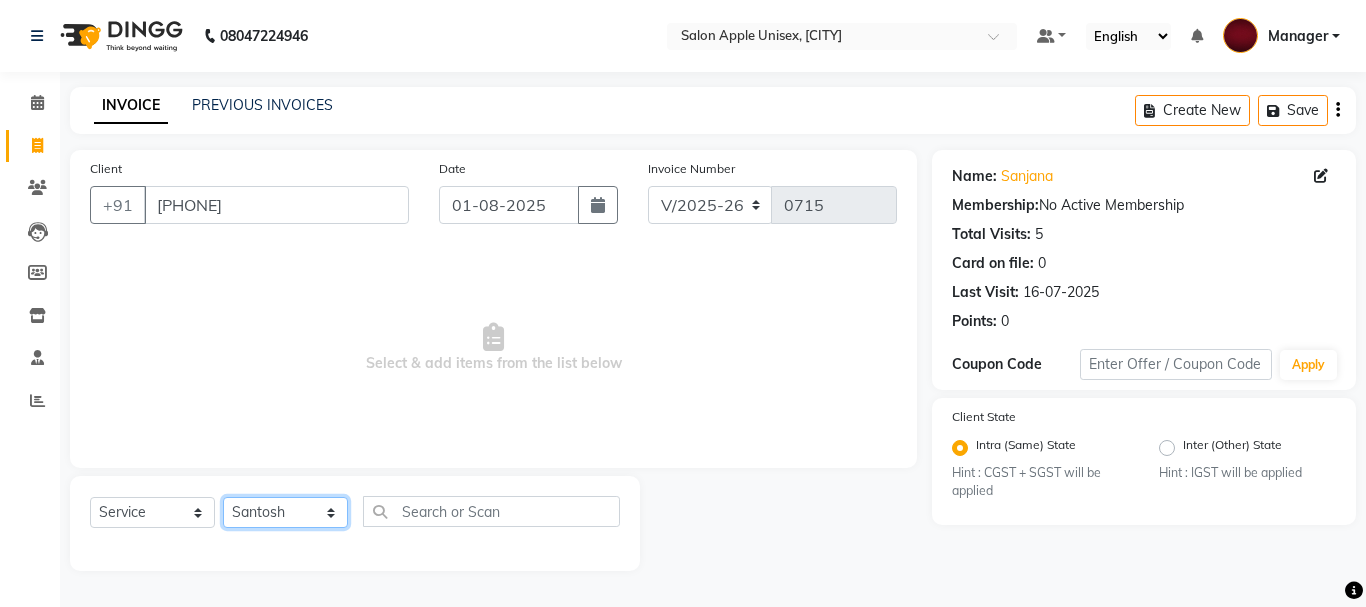 click on "Select Stylist [FIRST](Owner) Manager [FIRST] (Owner) [FIRST] [LAST]  [FIRST] [FIRST] [LAST]" 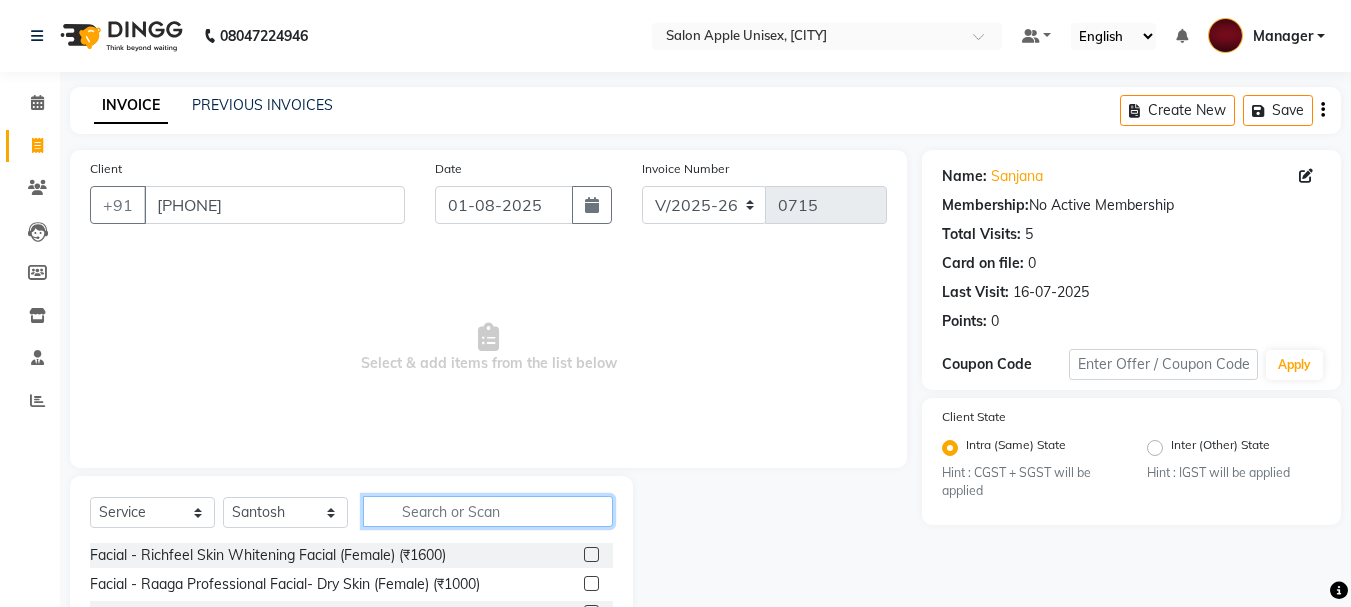 click 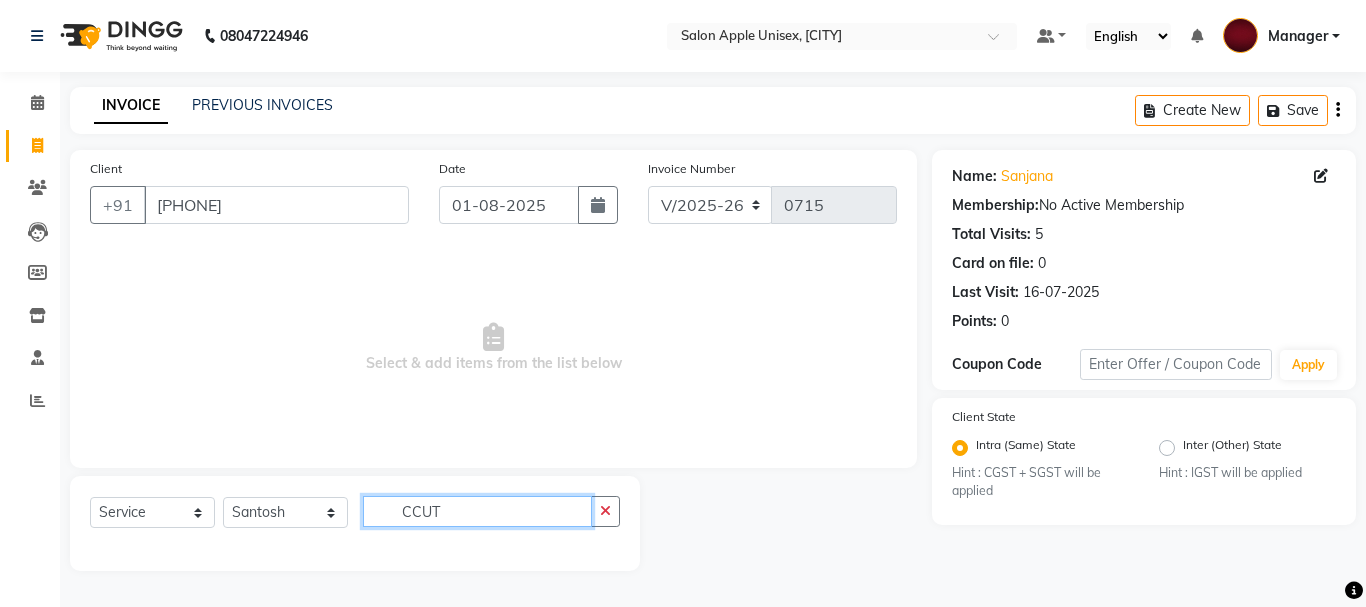 click on "CCUT" 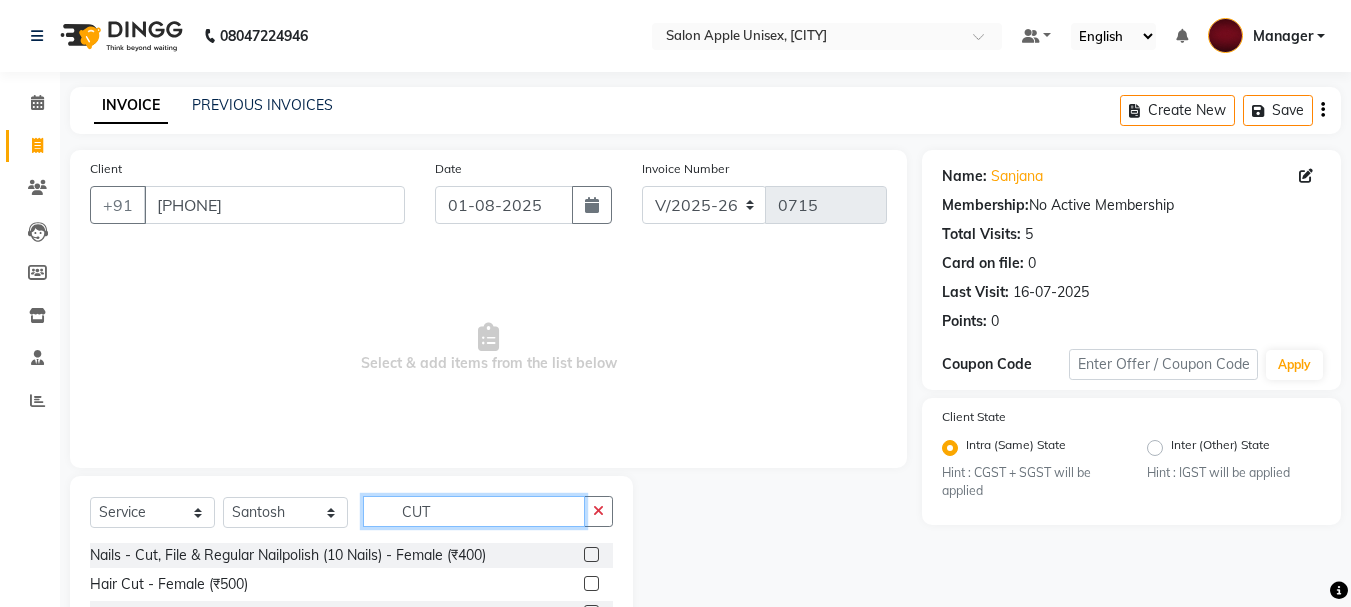 type on "CUT" 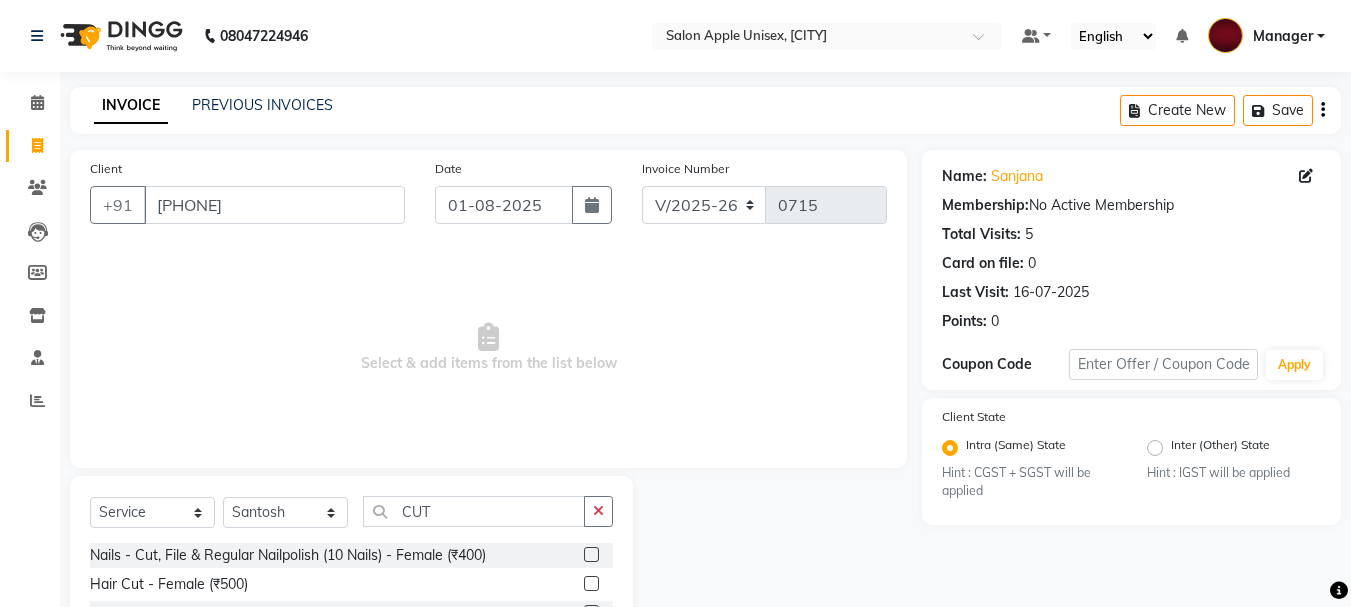 click 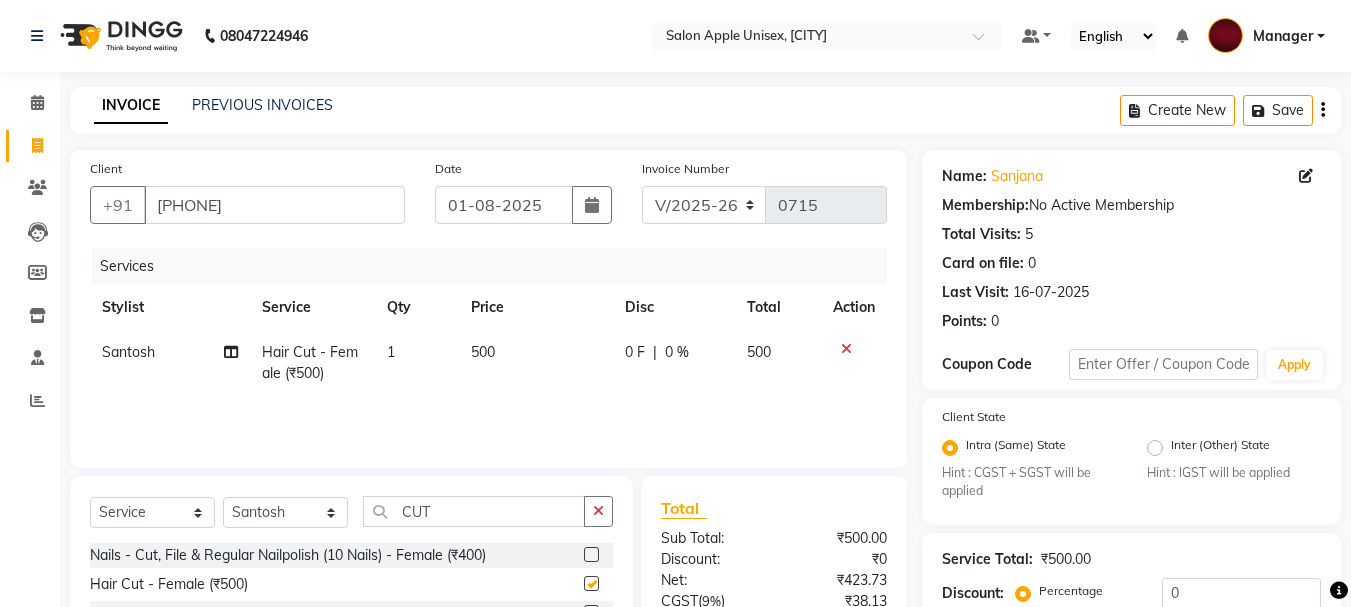 checkbox on "false" 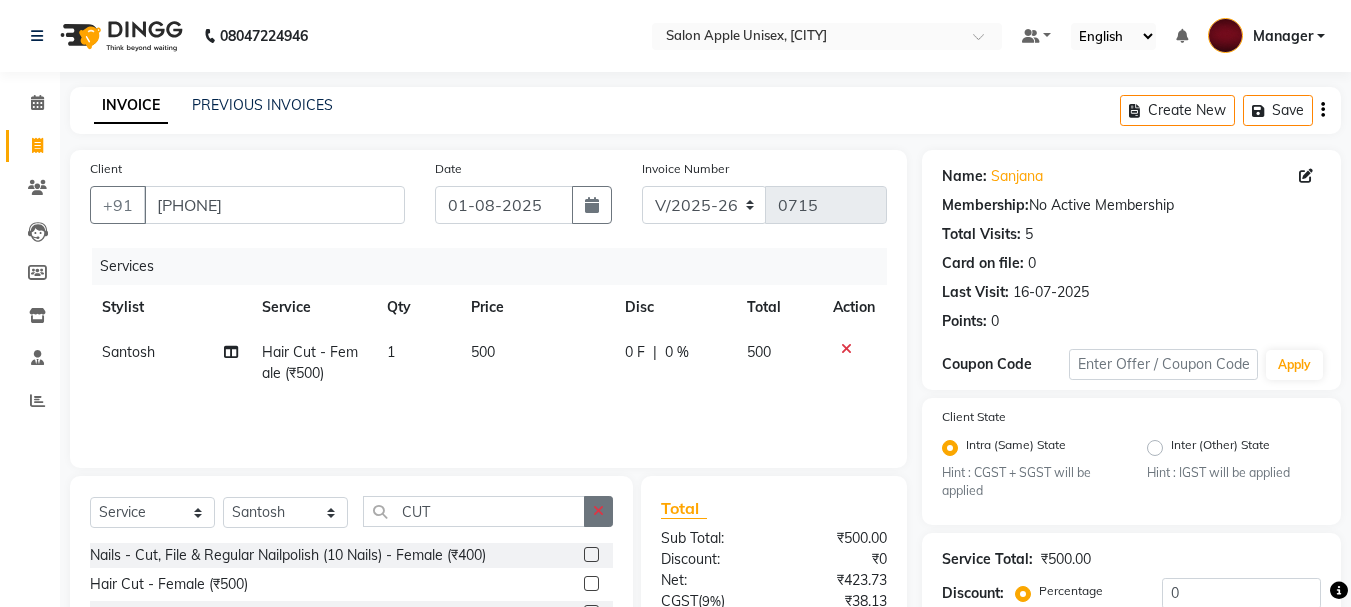 click 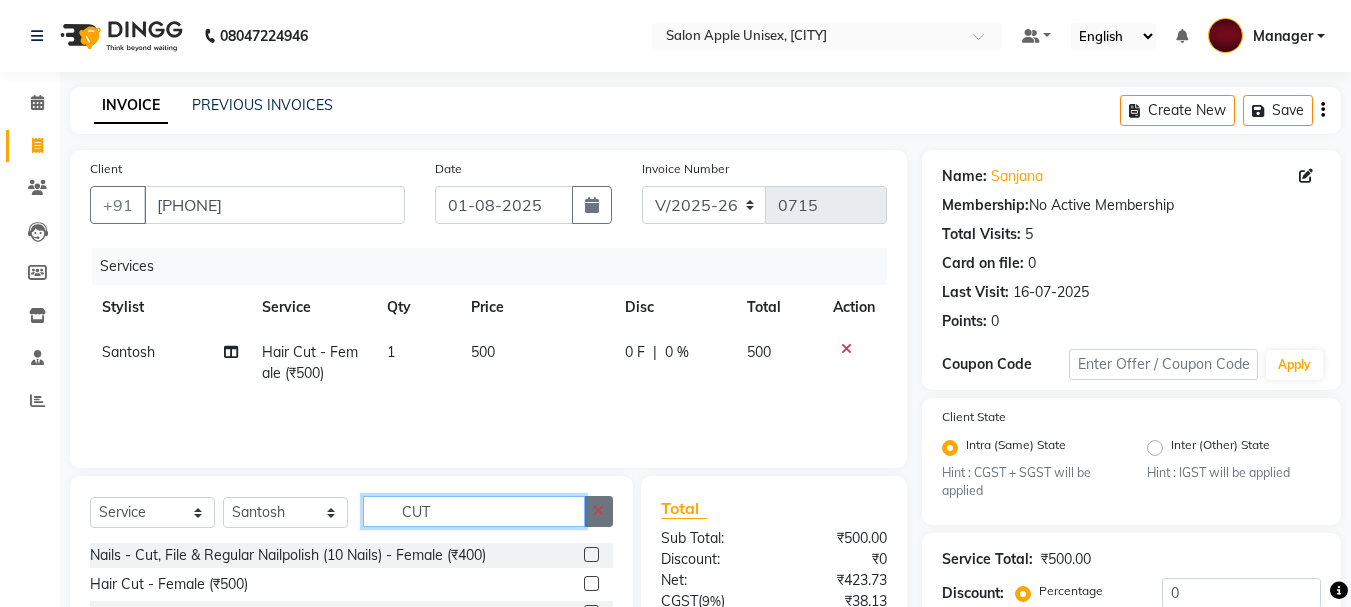 type 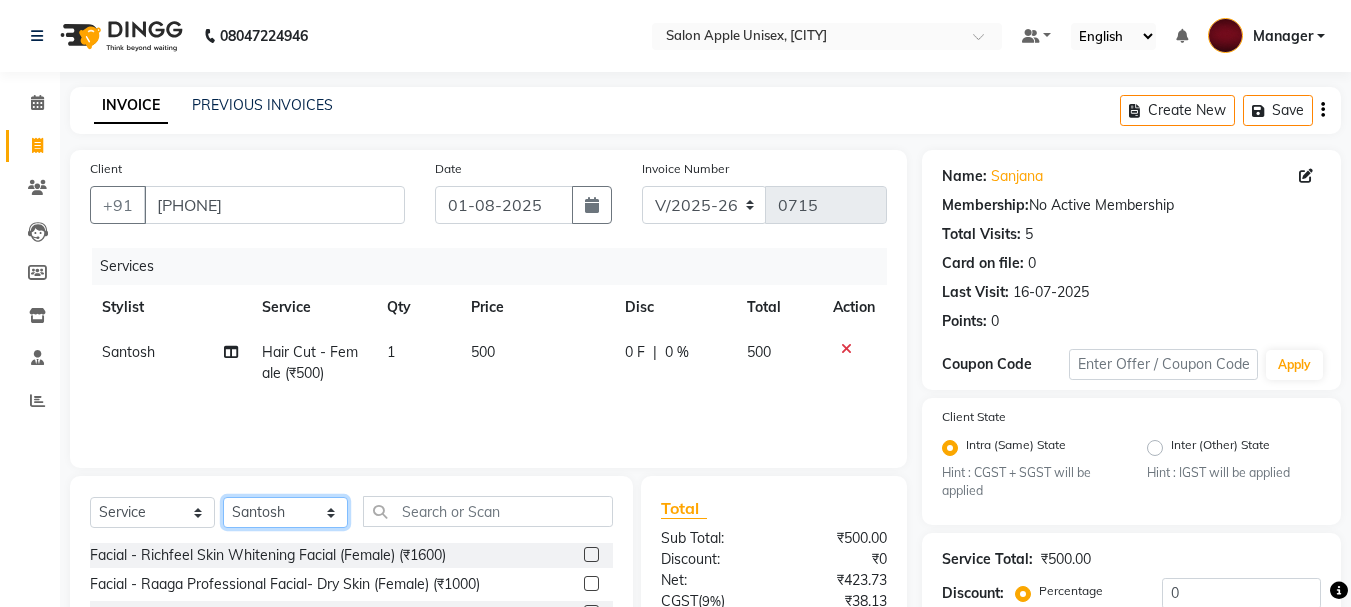 click on "Select Stylist [FIRST](Owner) Manager [FIRST] (Owner) [FIRST] [LAST]  [FIRST] [FIRST] [LAST]" 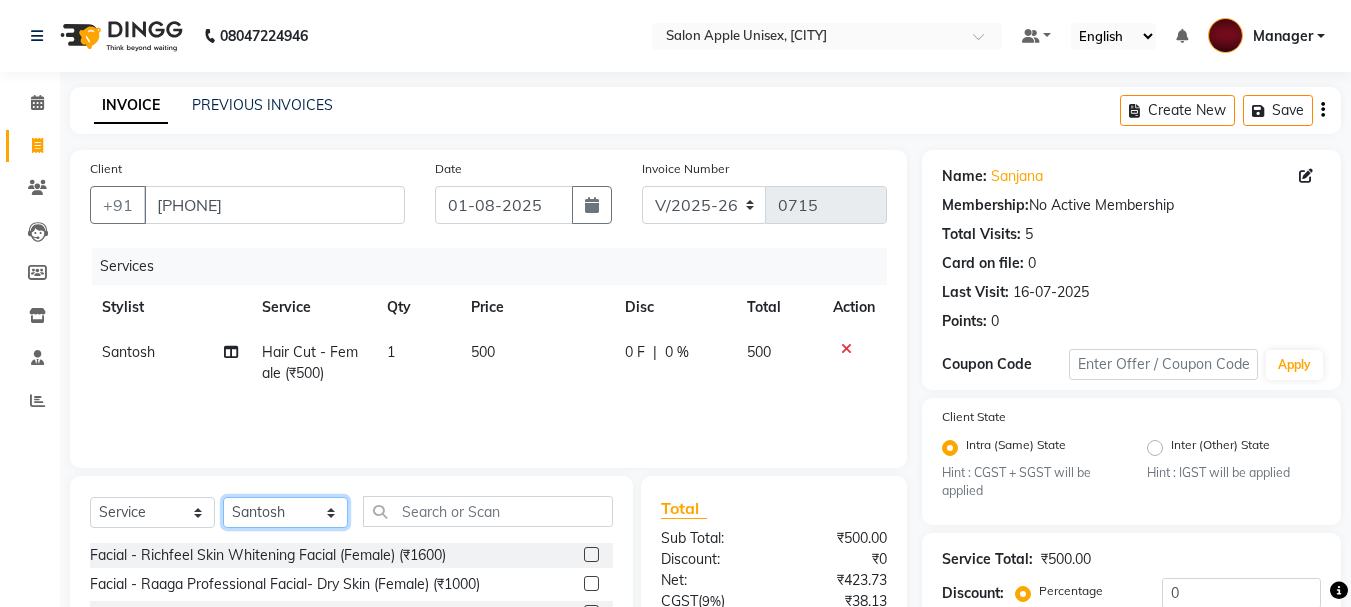 select on "85434" 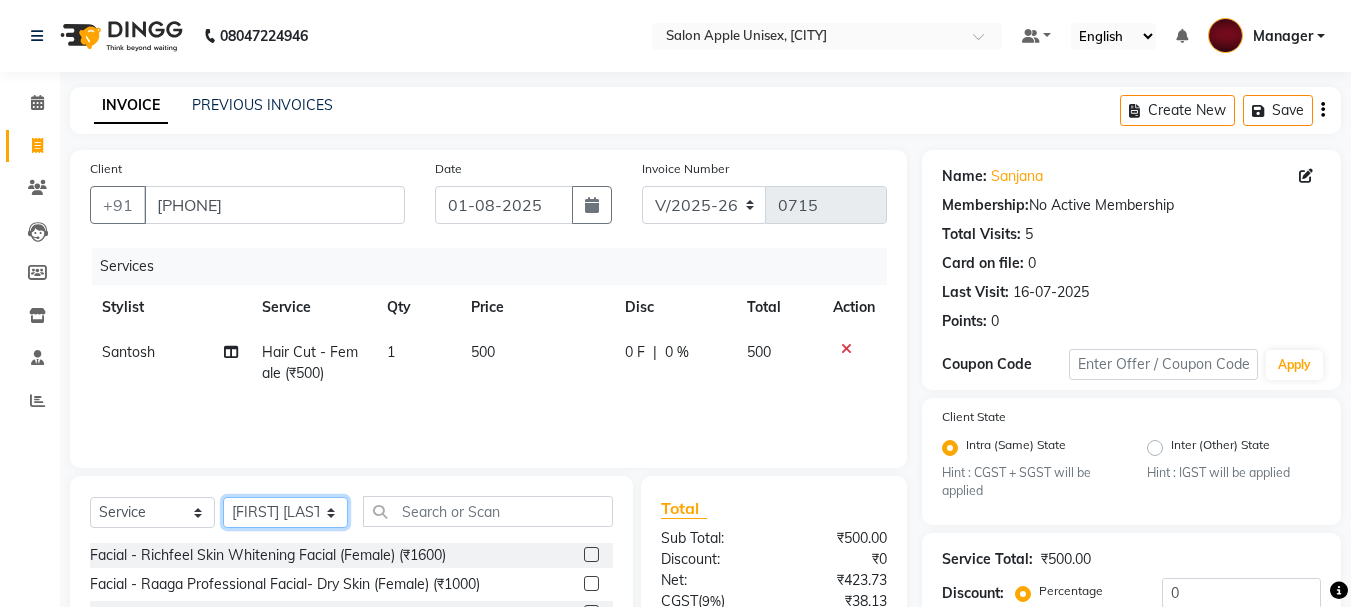 click on "Select Stylist [FIRST](Owner) Manager [FIRST] (Owner) [FIRST] [LAST]  [FIRST] [FIRST] [LAST]" 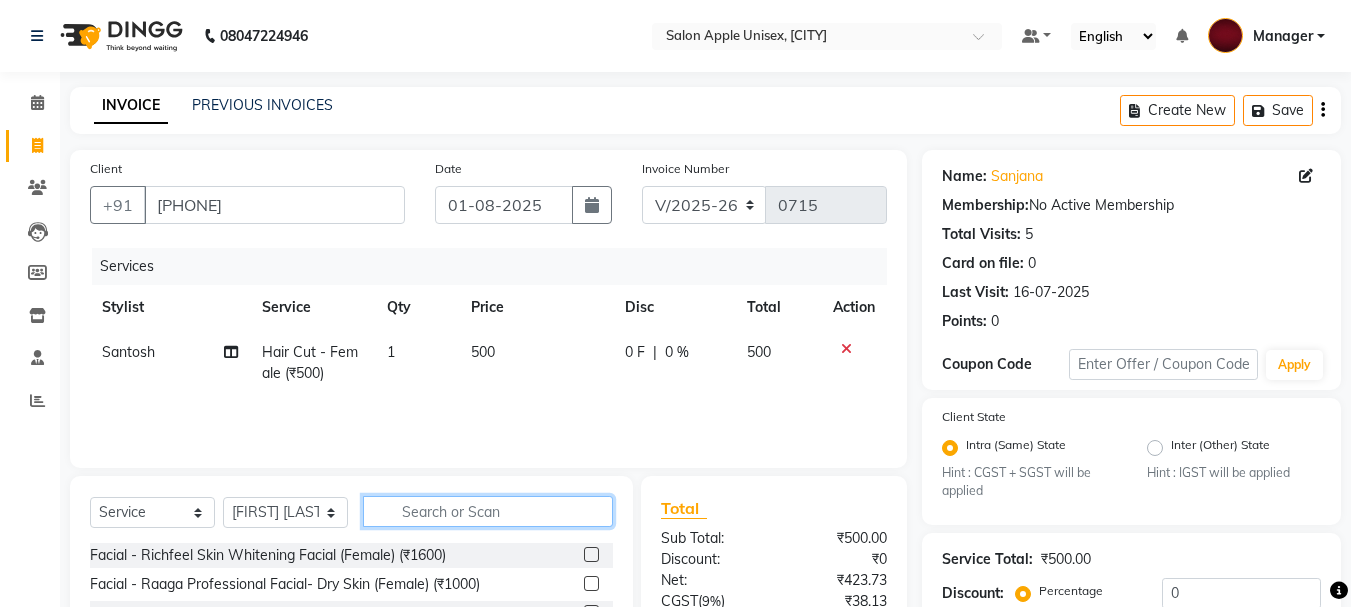 click 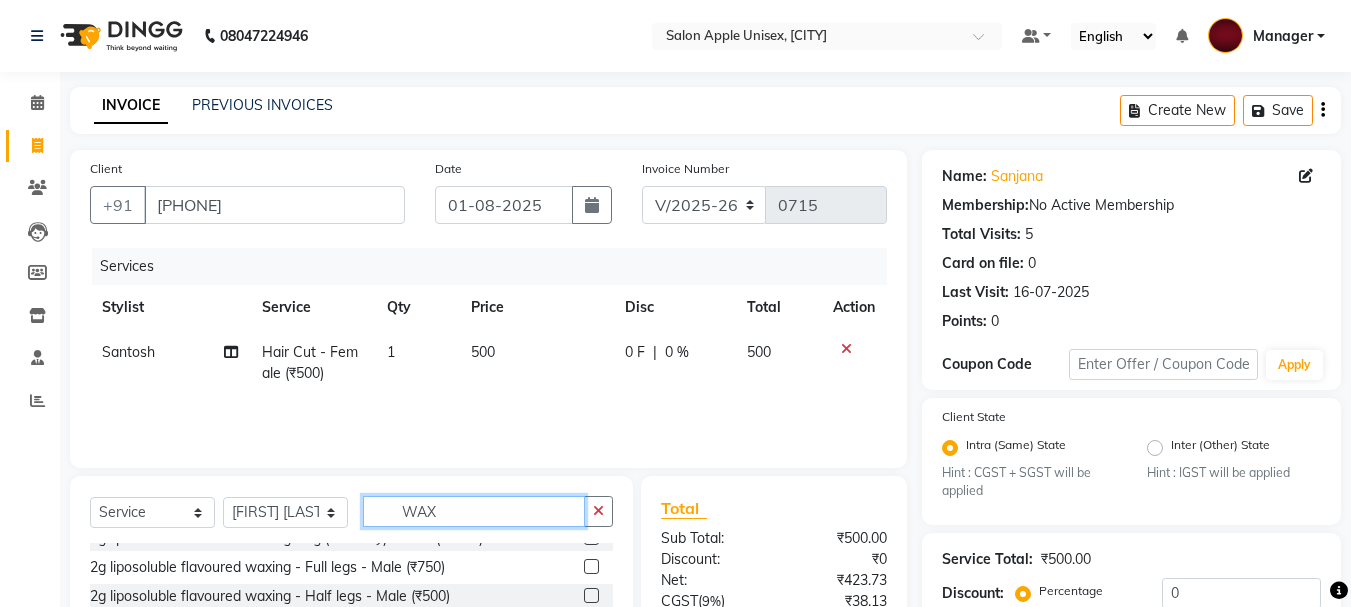 scroll, scrollTop: 200, scrollLeft: 0, axis: vertical 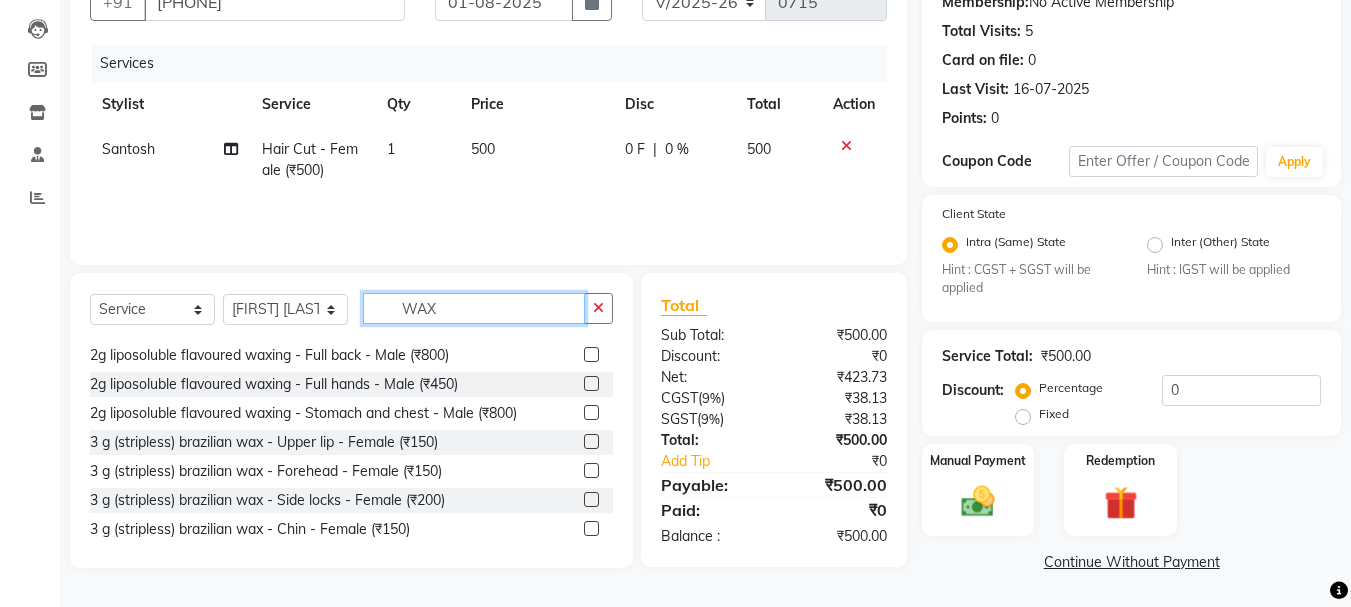 type on "WAX" 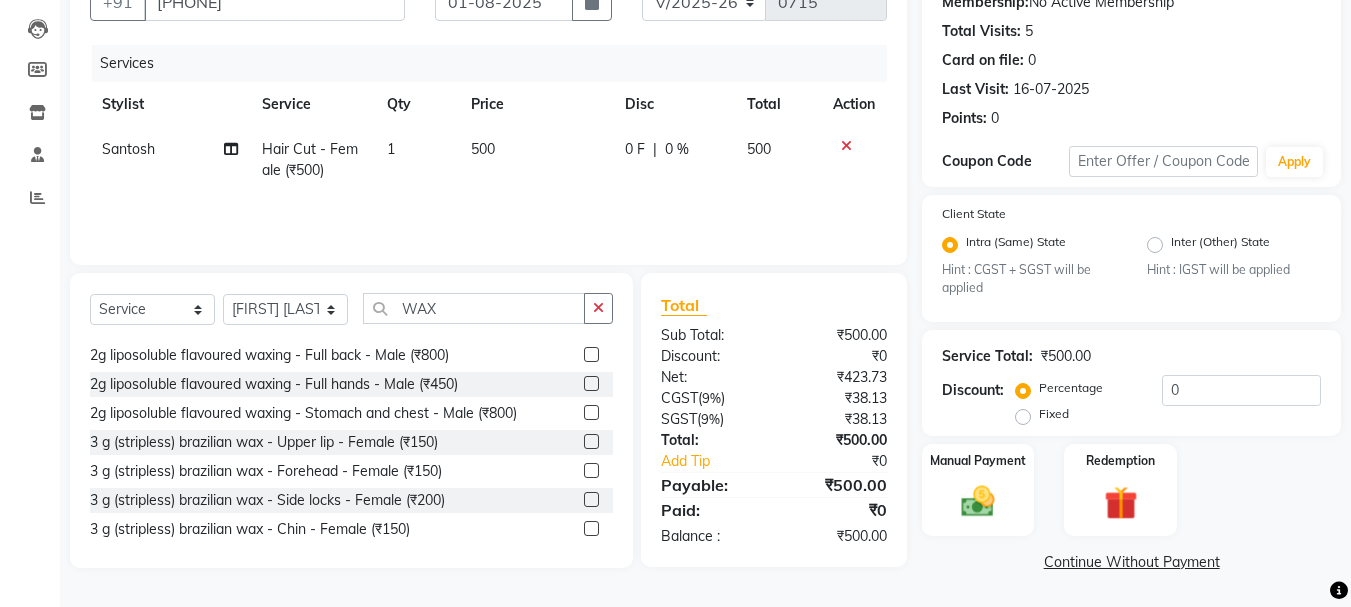 click 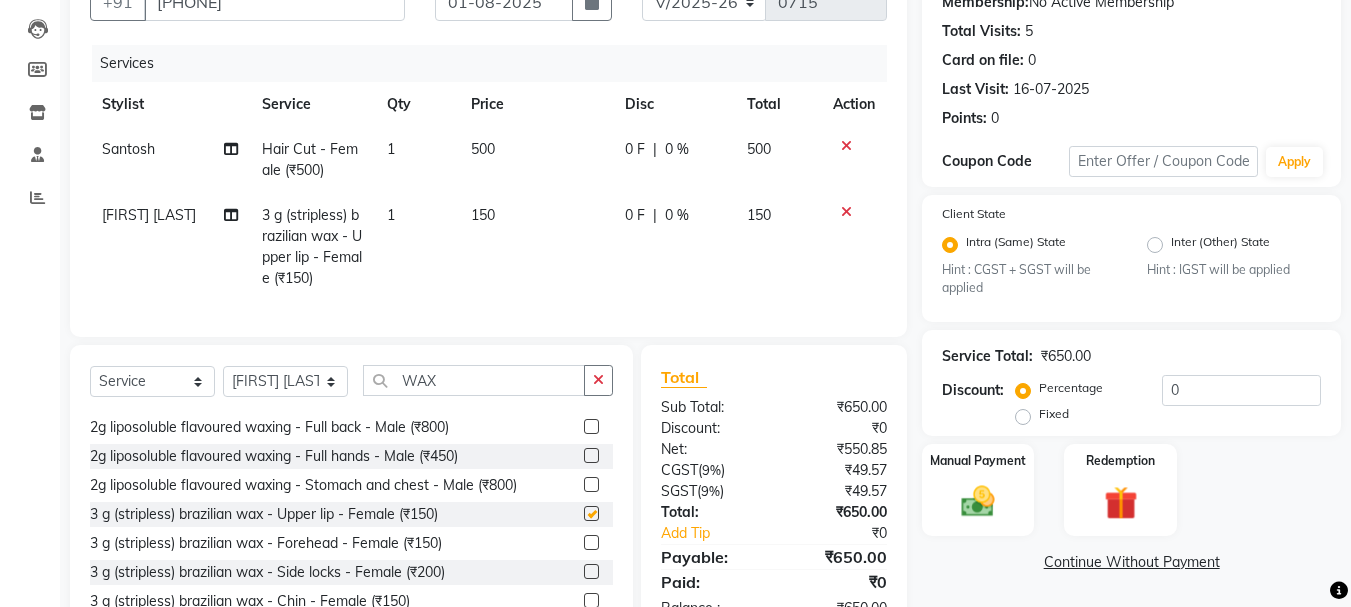 checkbox on "false" 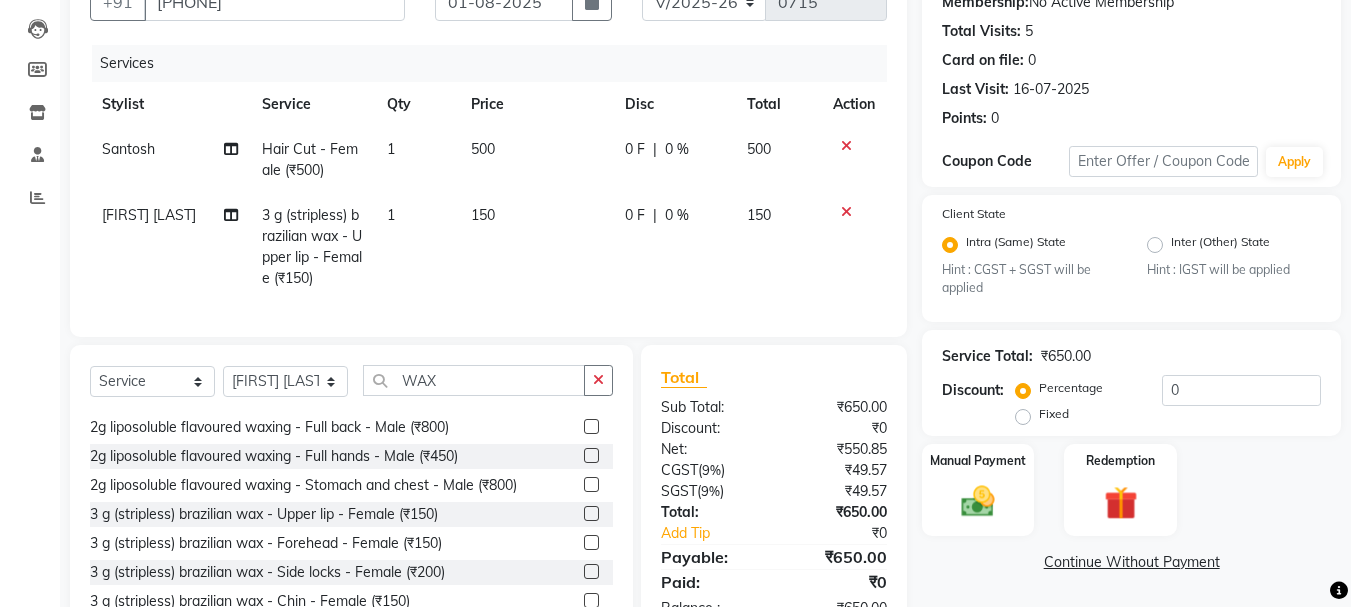 click 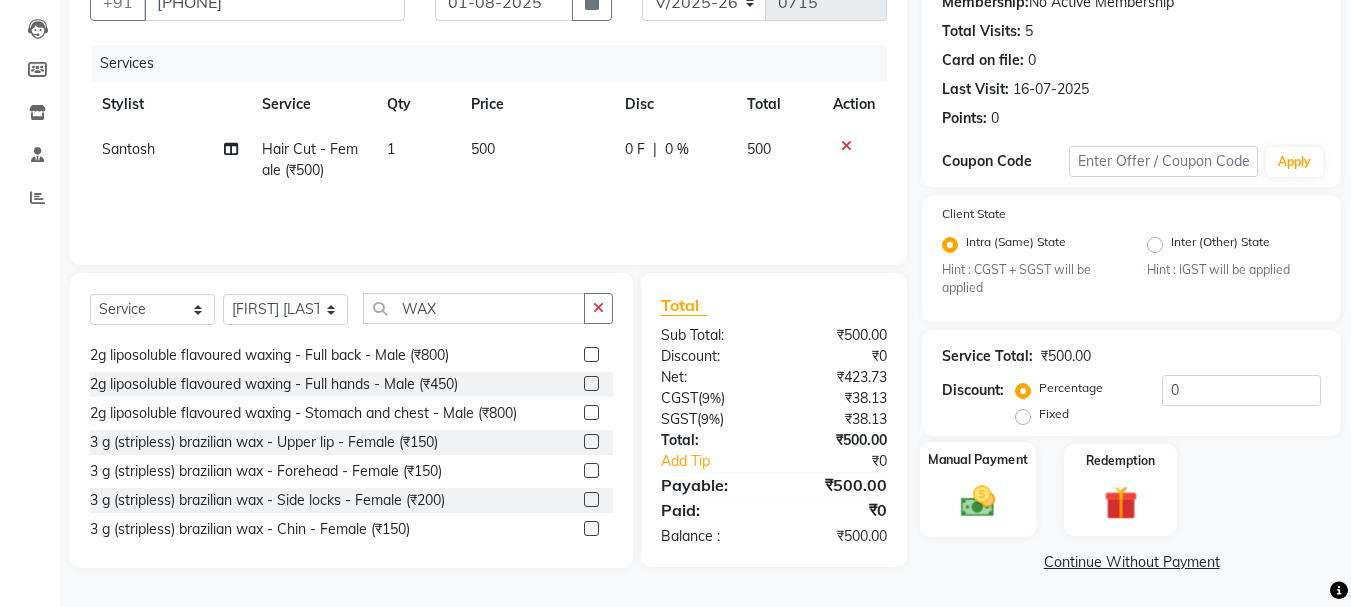 click 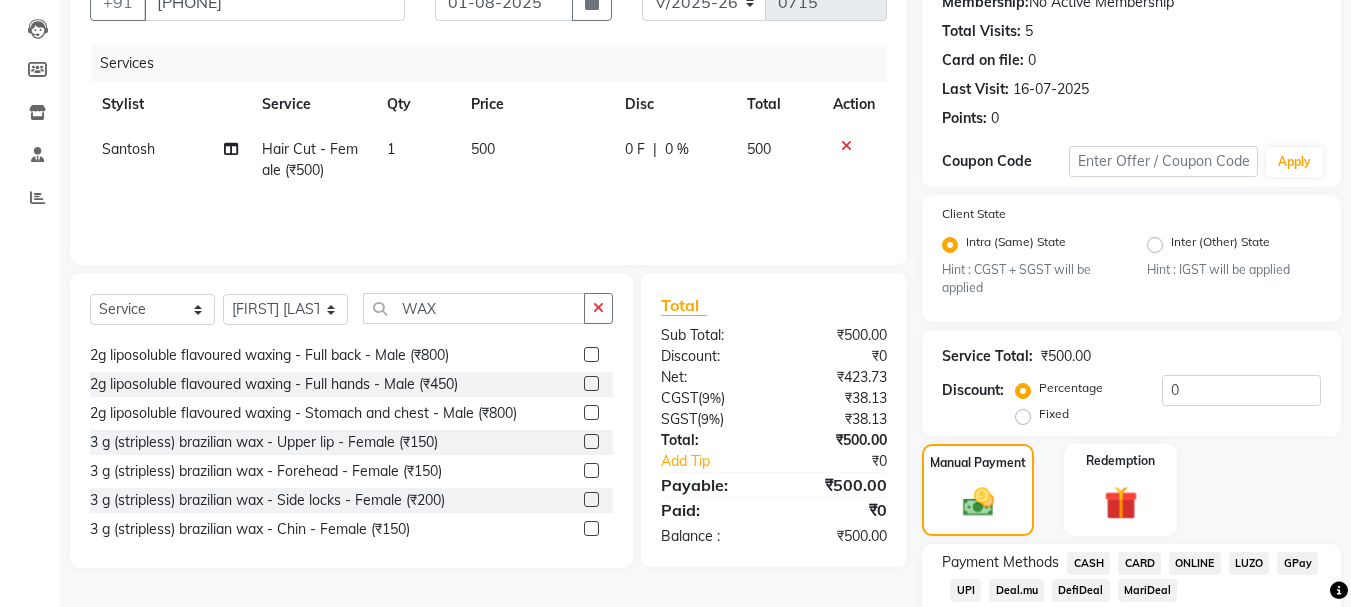 click on "CASH" 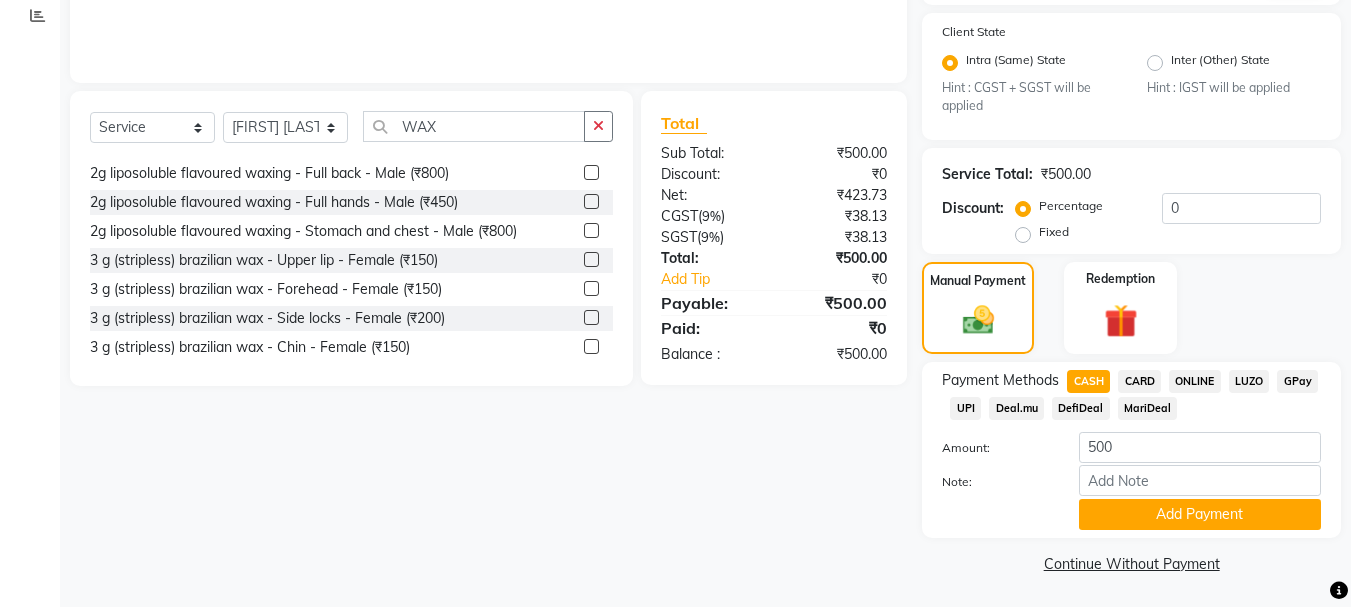 scroll, scrollTop: 387, scrollLeft: 0, axis: vertical 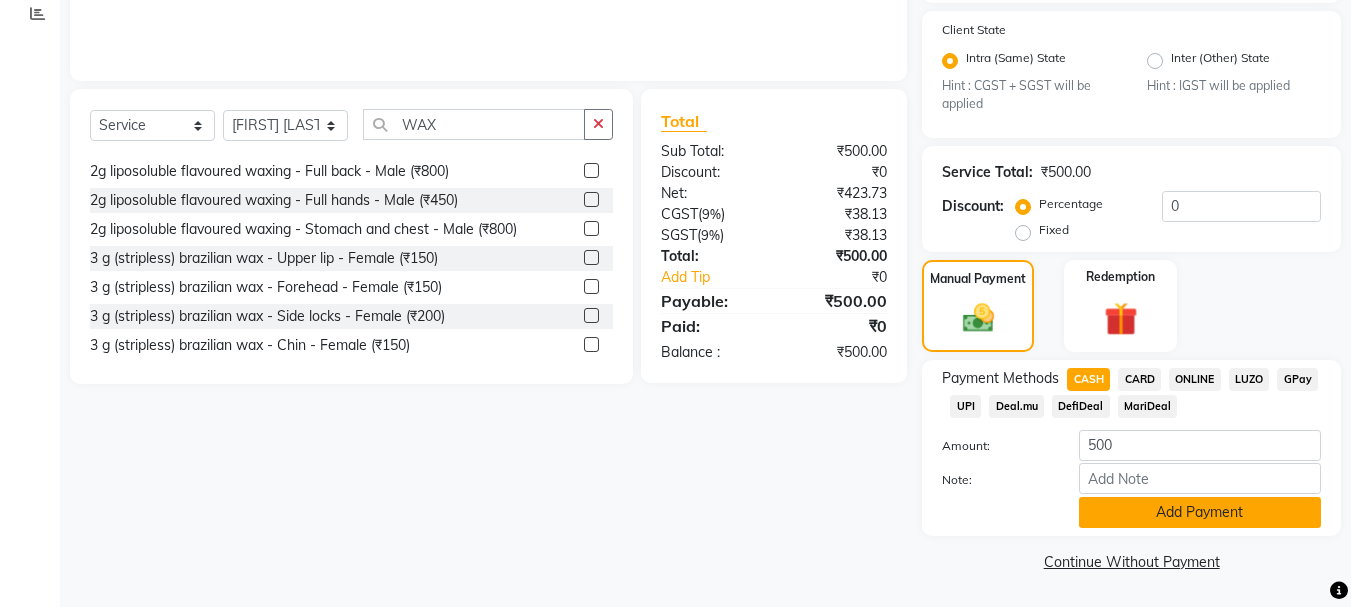 click on "Add Payment" 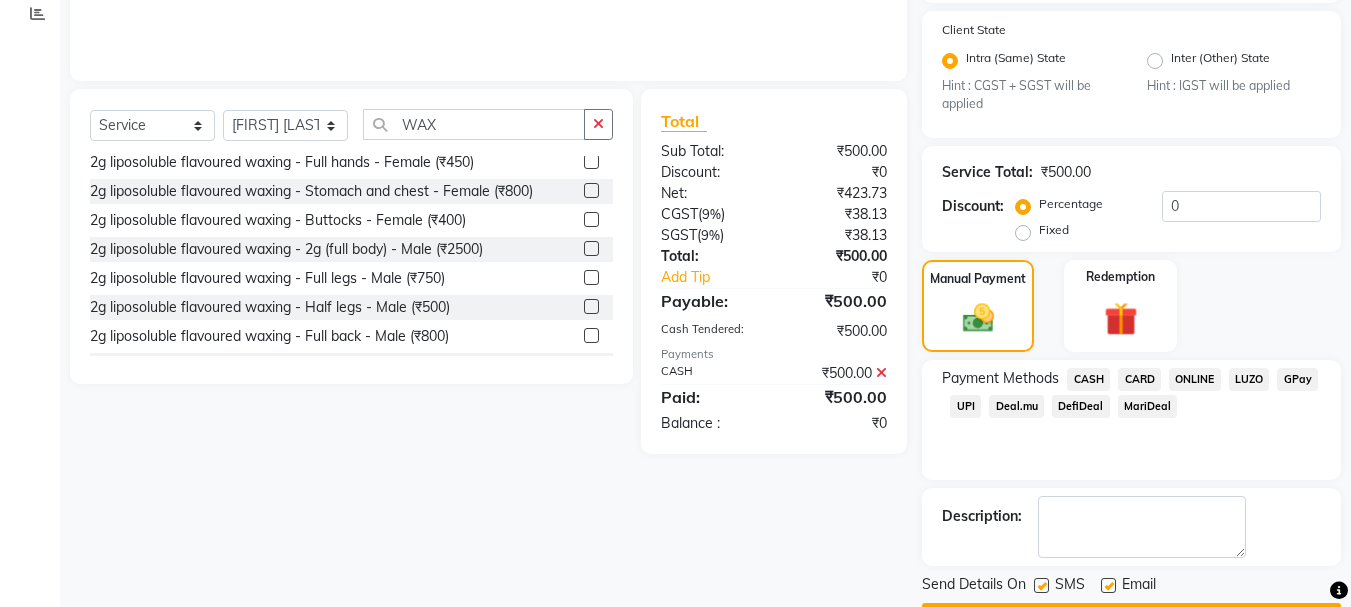 scroll, scrollTop: 0, scrollLeft: 0, axis: both 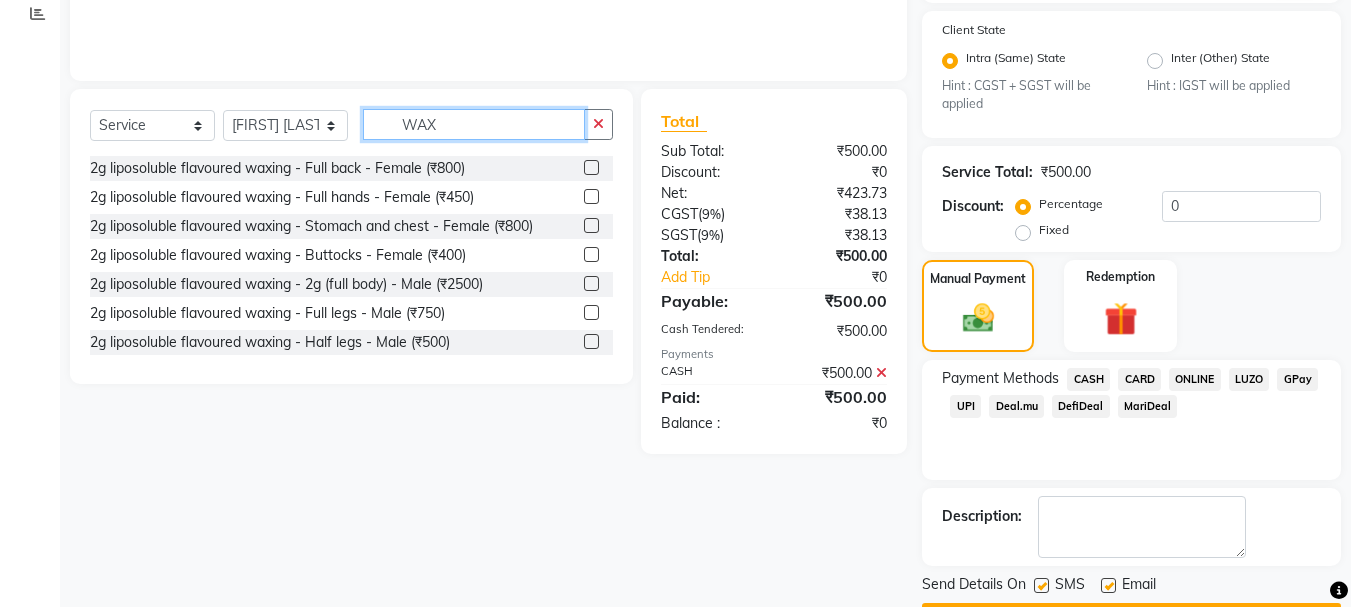 click on "WAX" 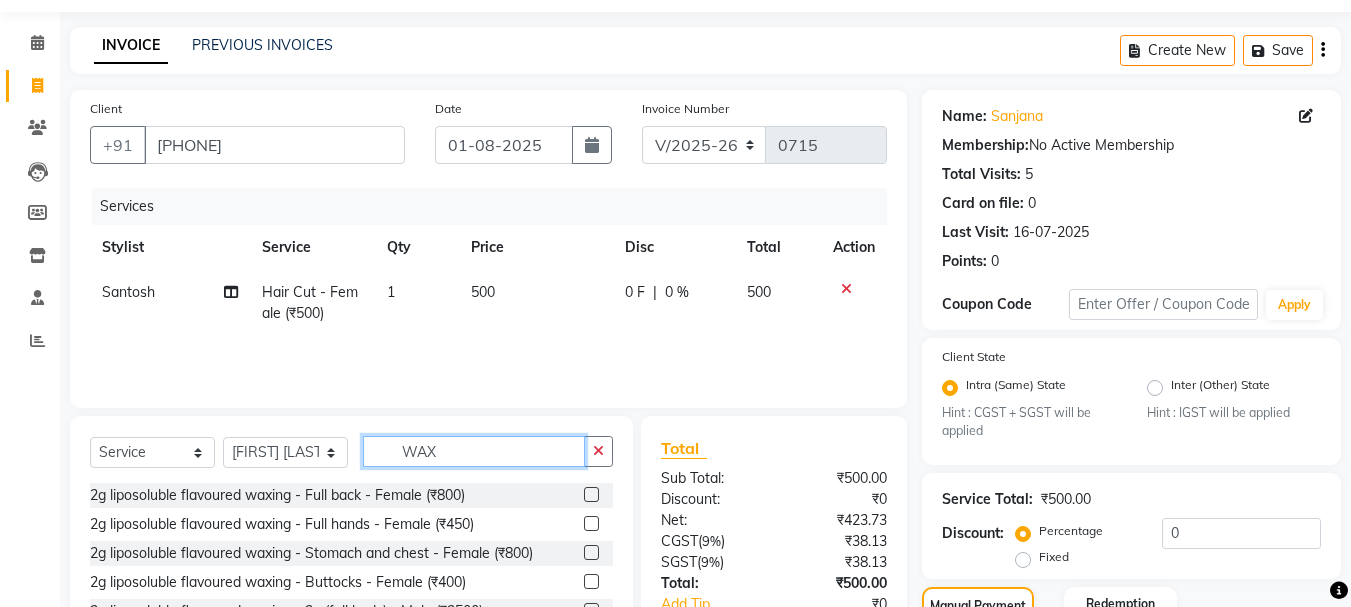 scroll, scrollTop: 44, scrollLeft: 0, axis: vertical 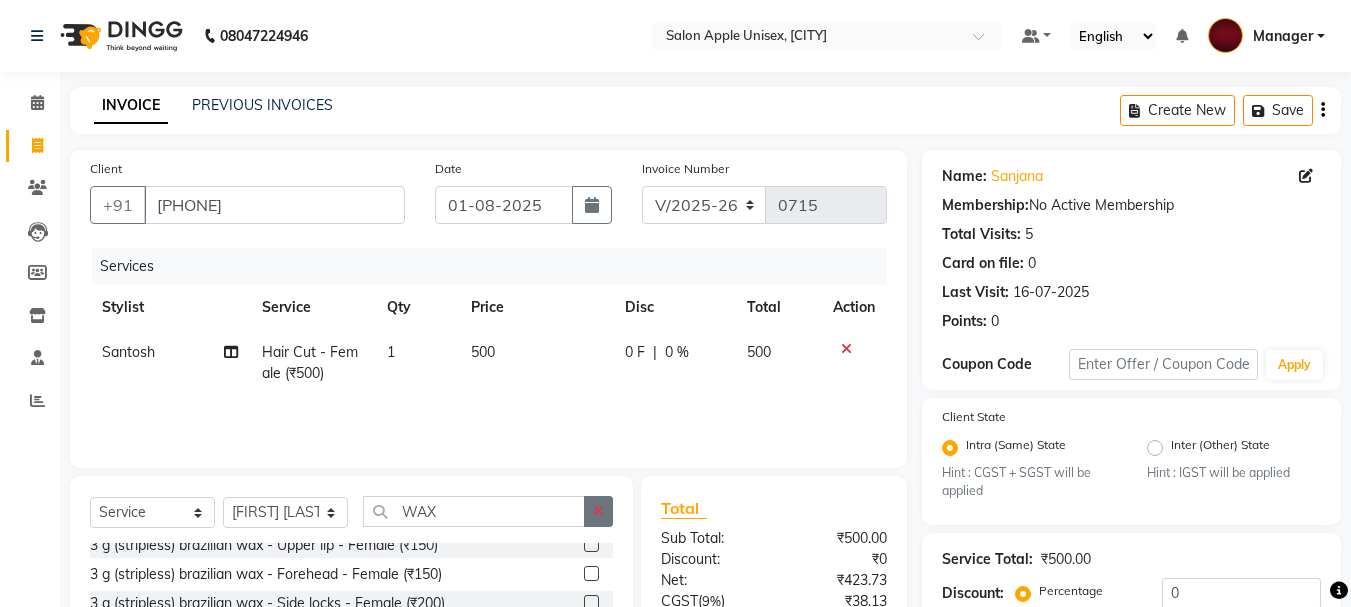 click 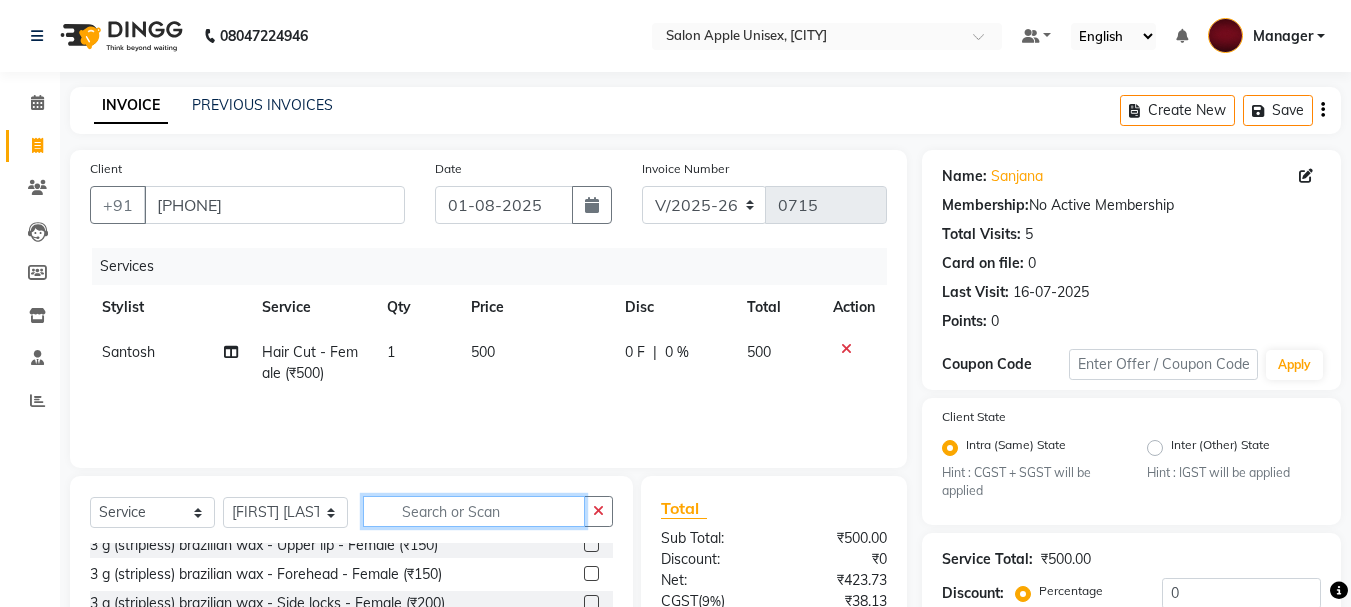scroll, scrollTop: 1170, scrollLeft: 0, axis: vertical 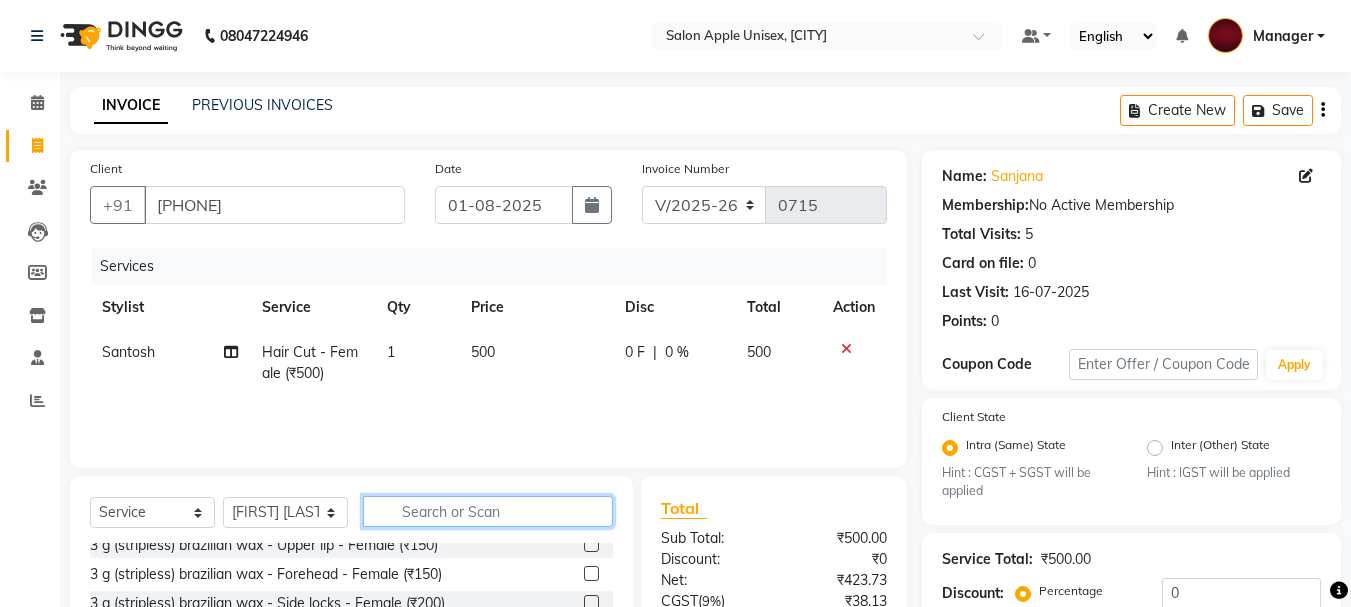 click 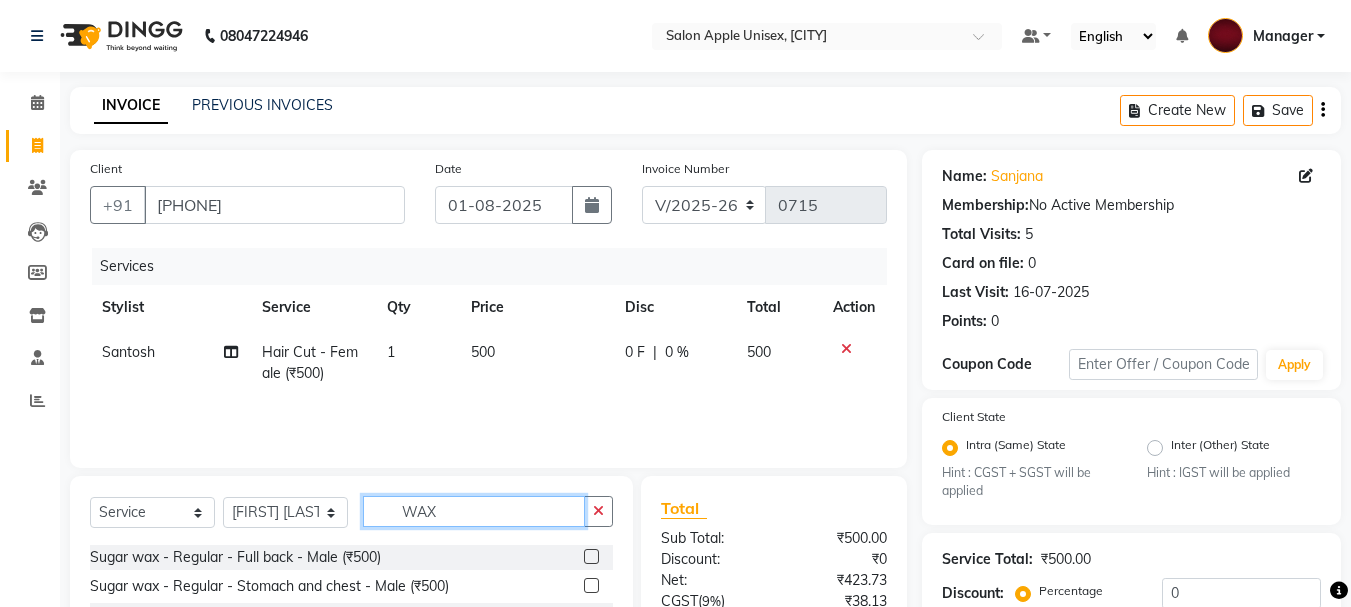 scroll, scrollTop: 1180, scrollLeft: 0, axis: vertical 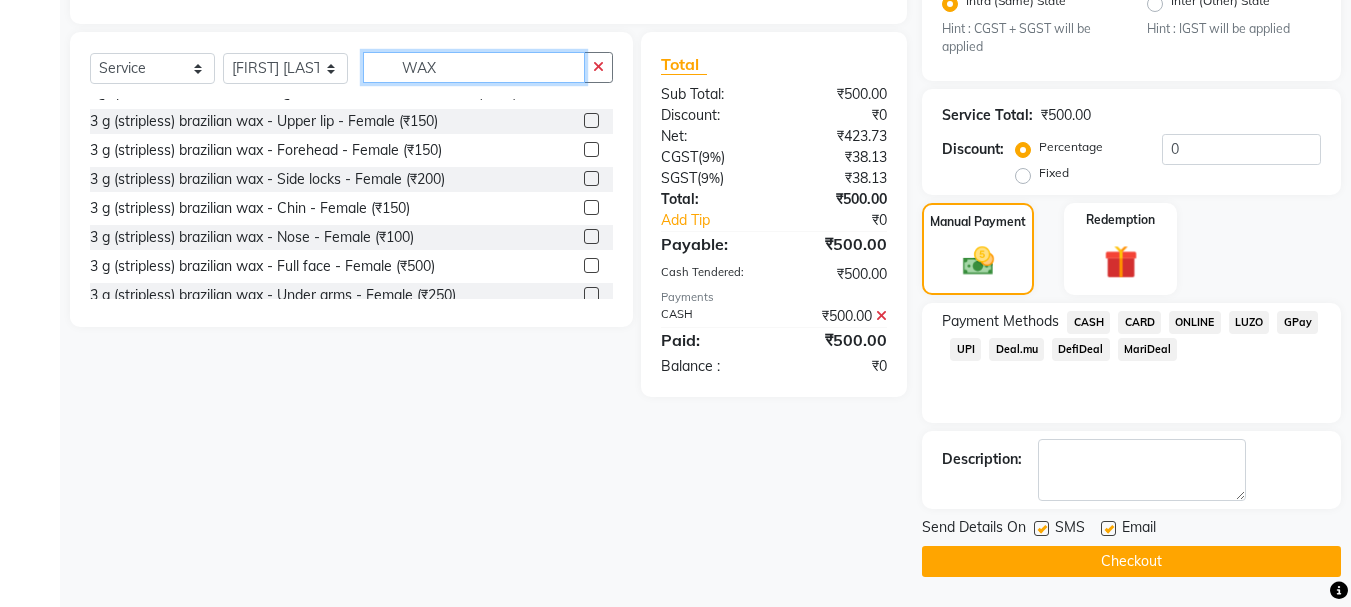 type on "WAX" 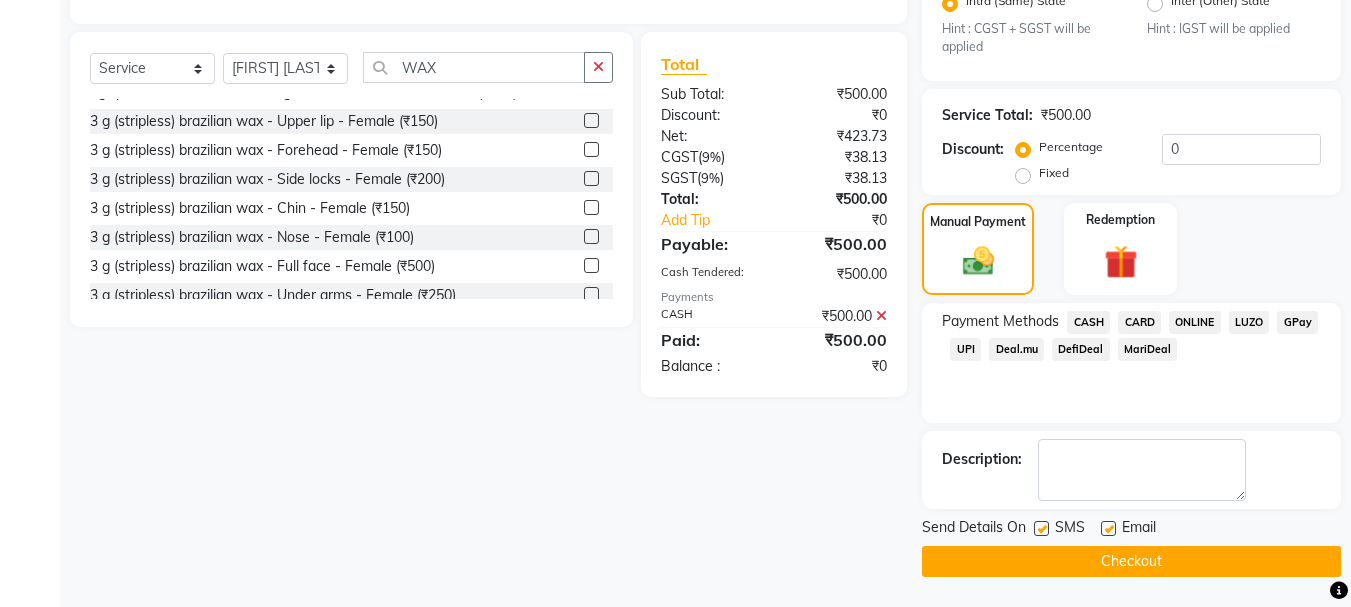 click 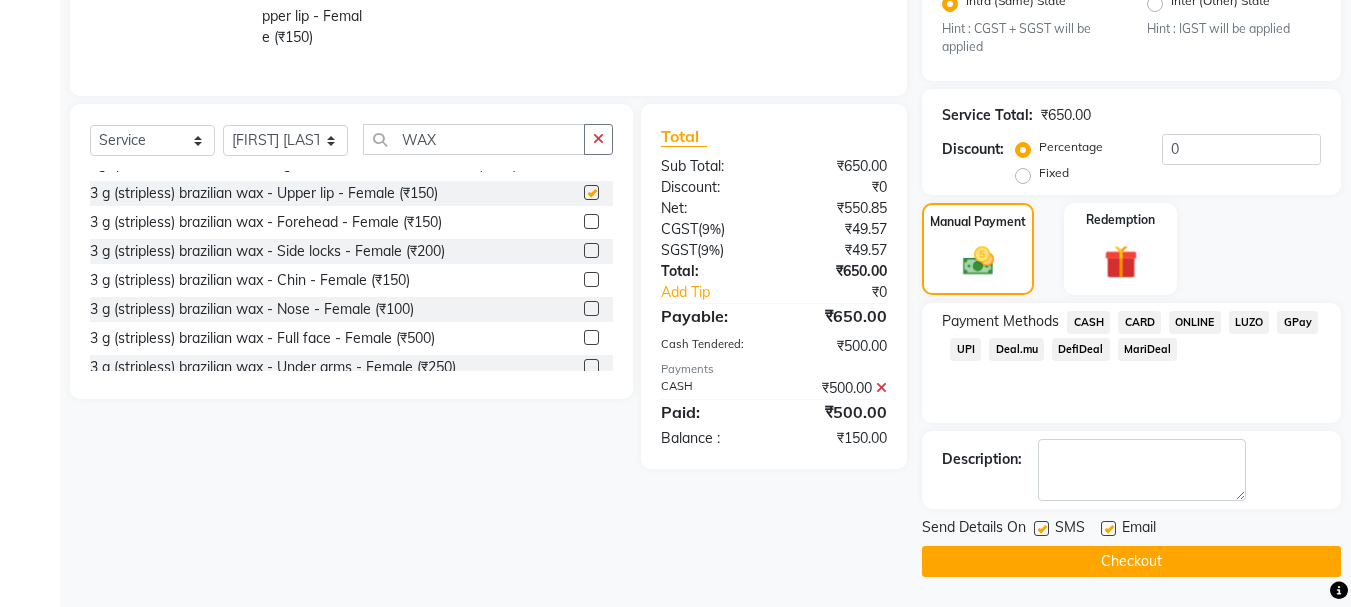checkbox on "false" 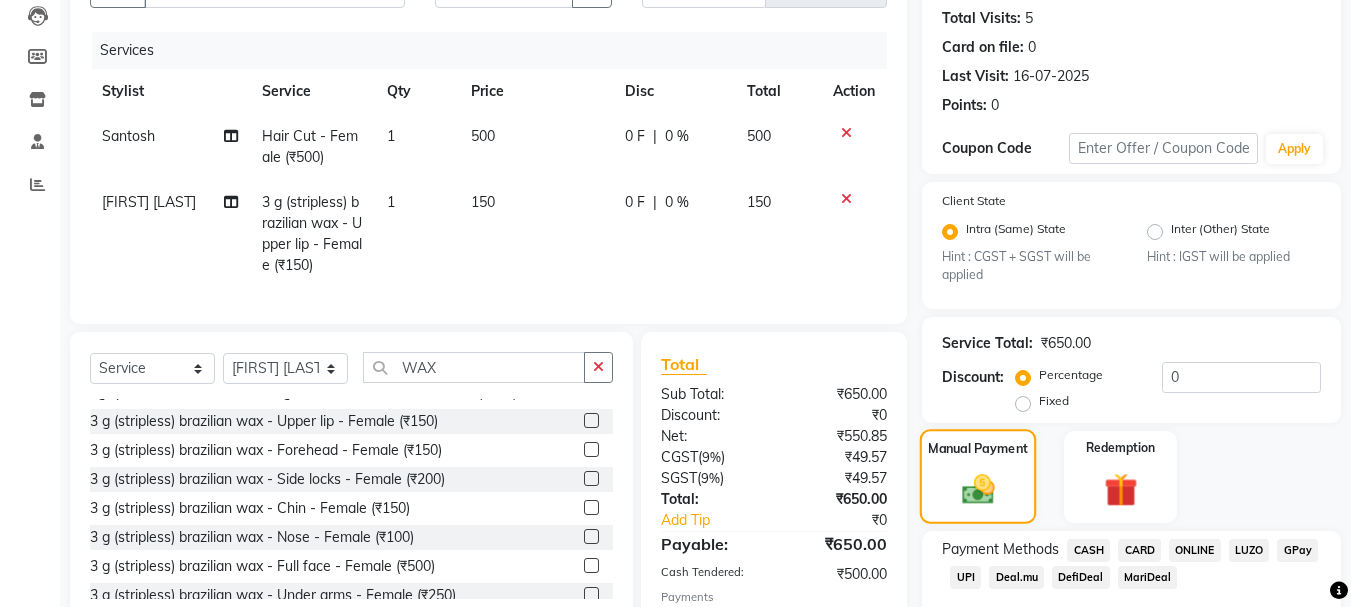 scroll, scrollTop: 244, scrollLeft: 0, axis: vertical 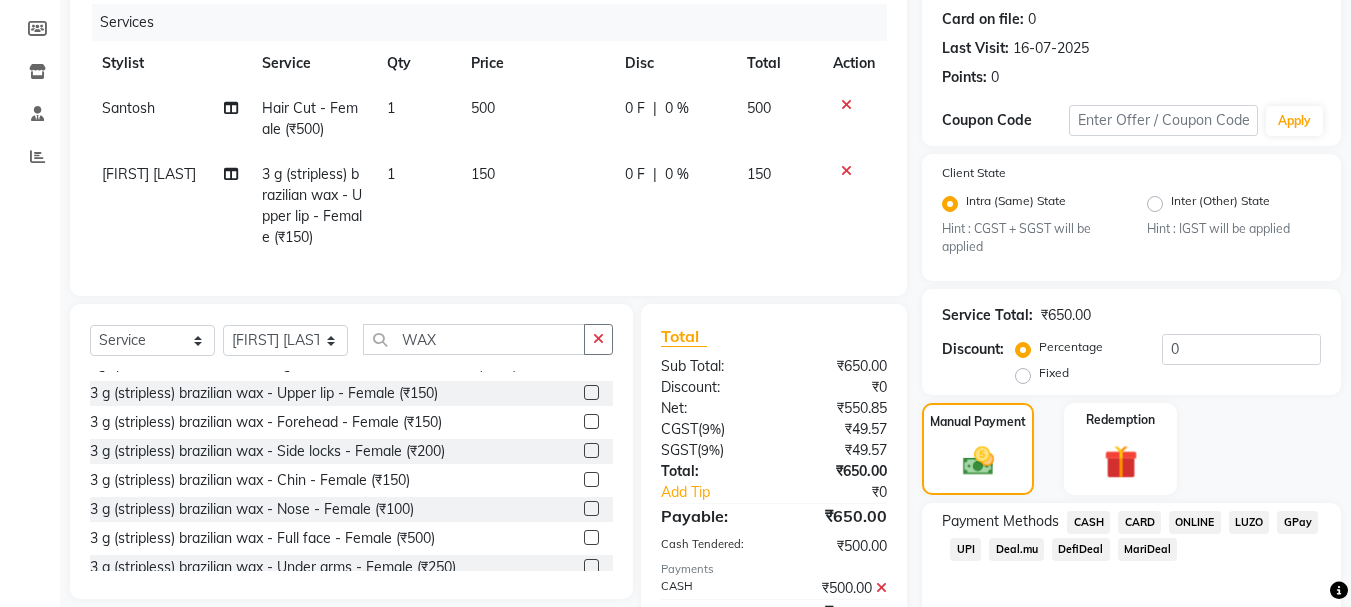 click on "UPI" 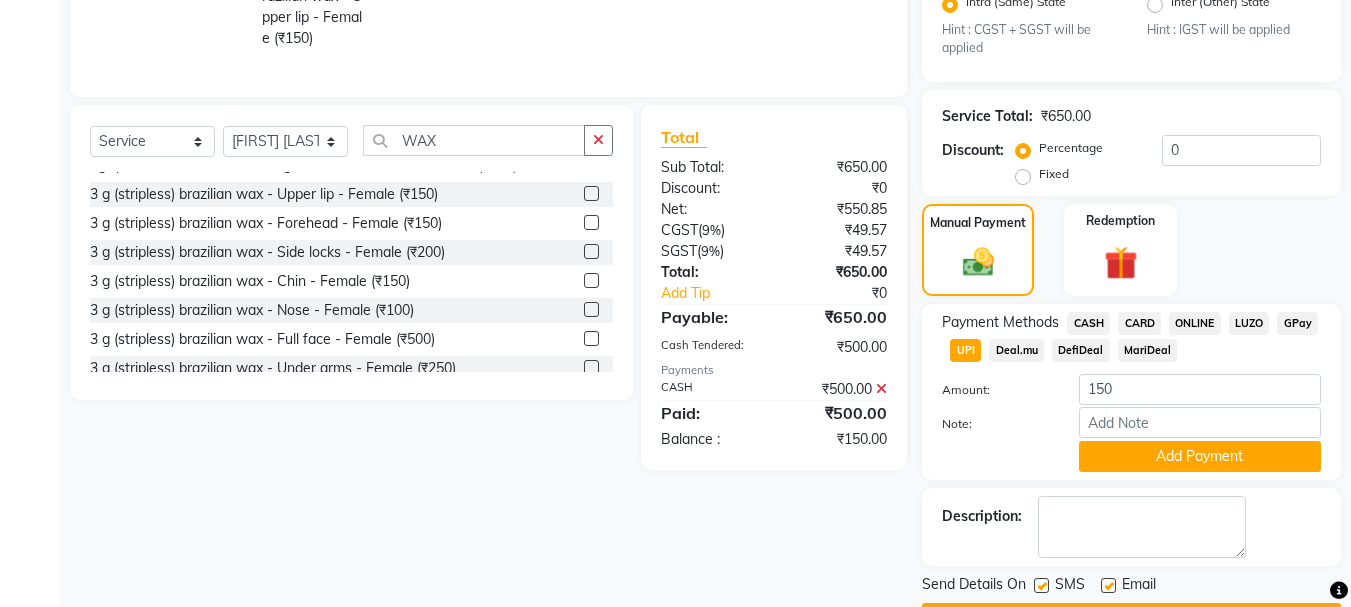 scroll, scrollTop: 444, scrollLeft: 0, axis: vertical 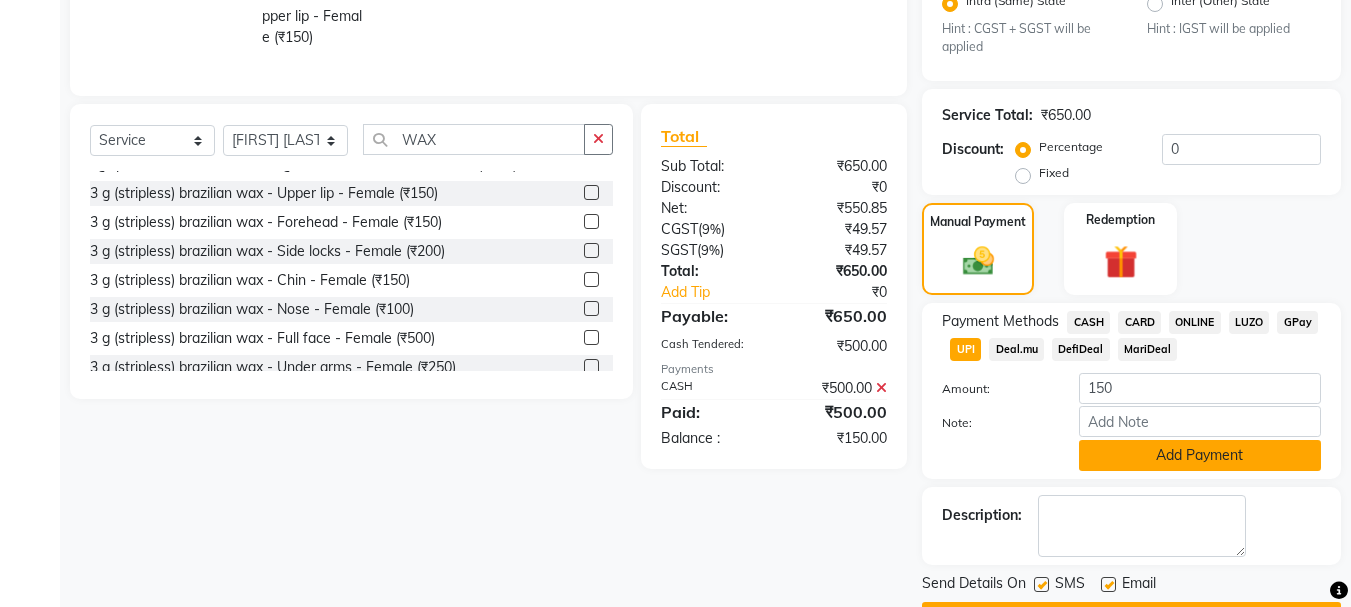 click on "Add Payment" 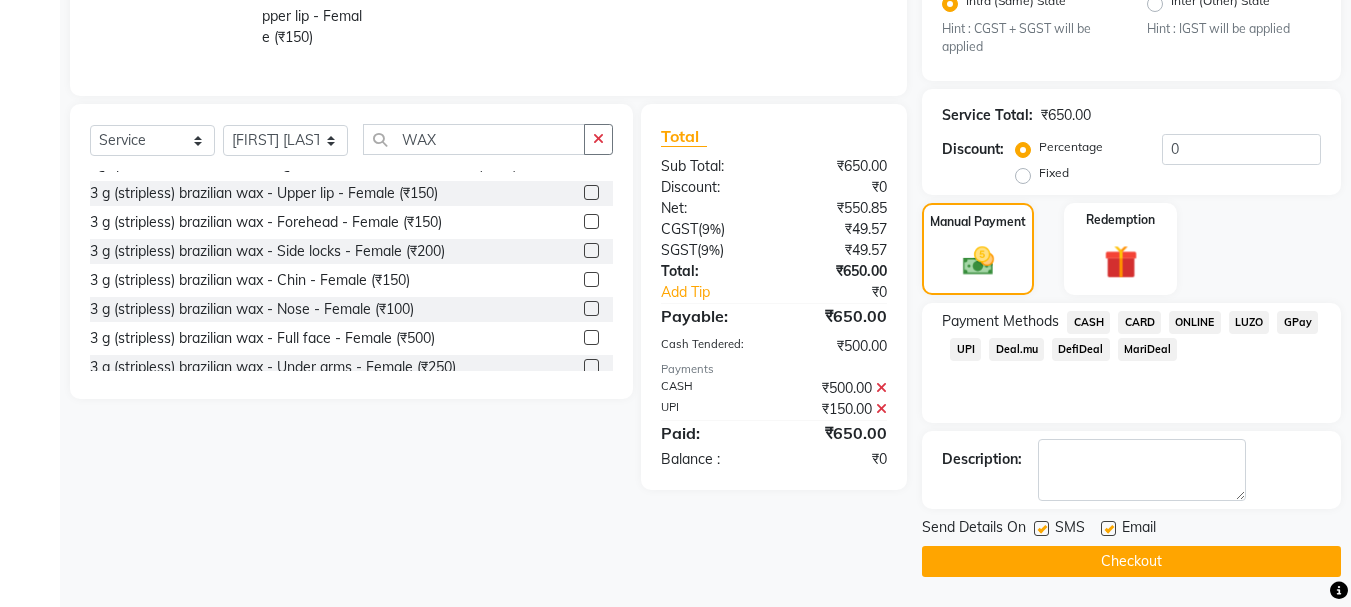 click 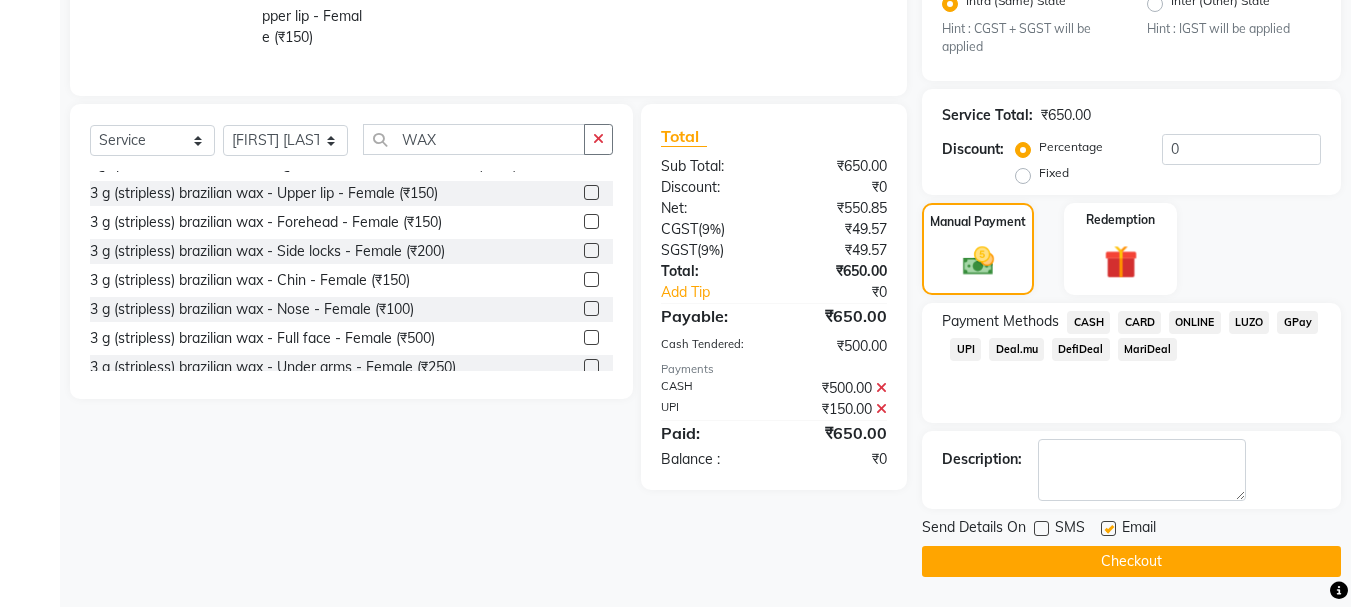 click 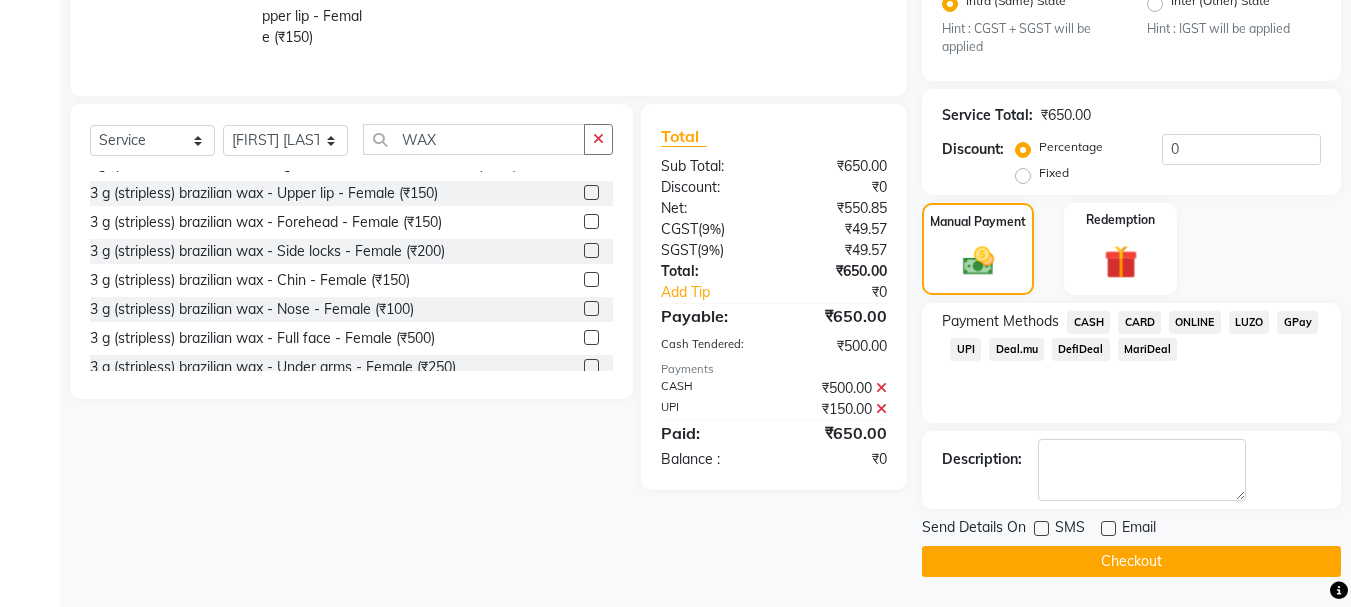 click on "Checkout" 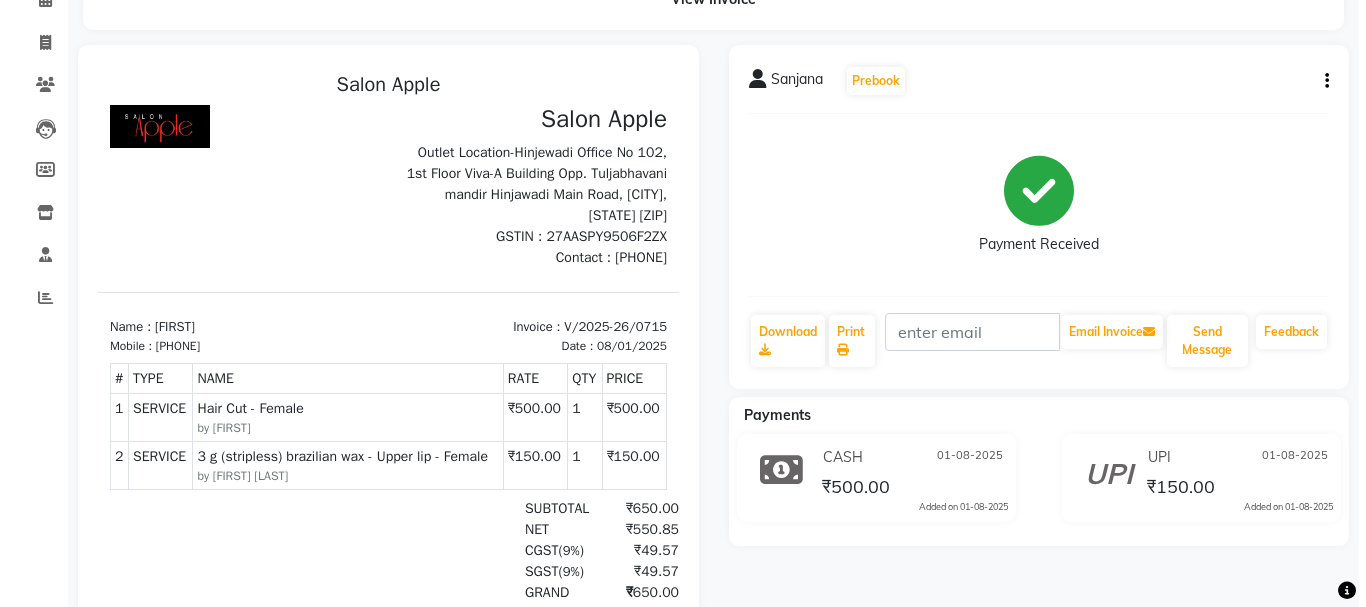 scroll, scrollTop: 0, scrollLeft: 0, axis: both 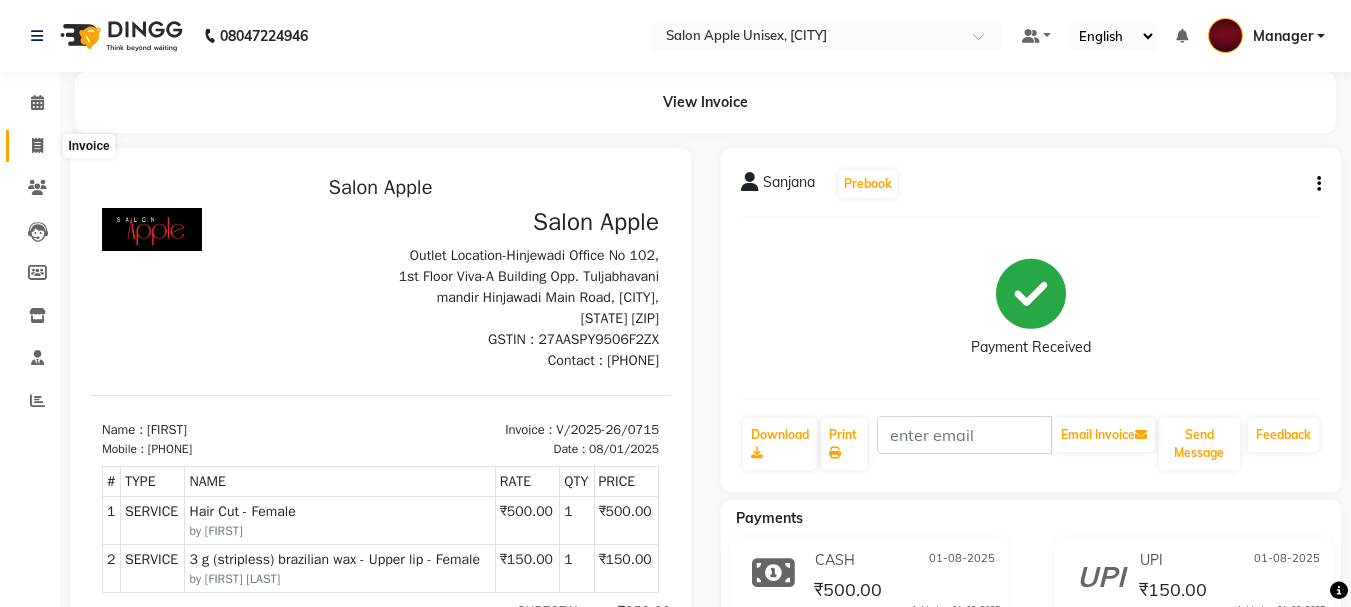click 